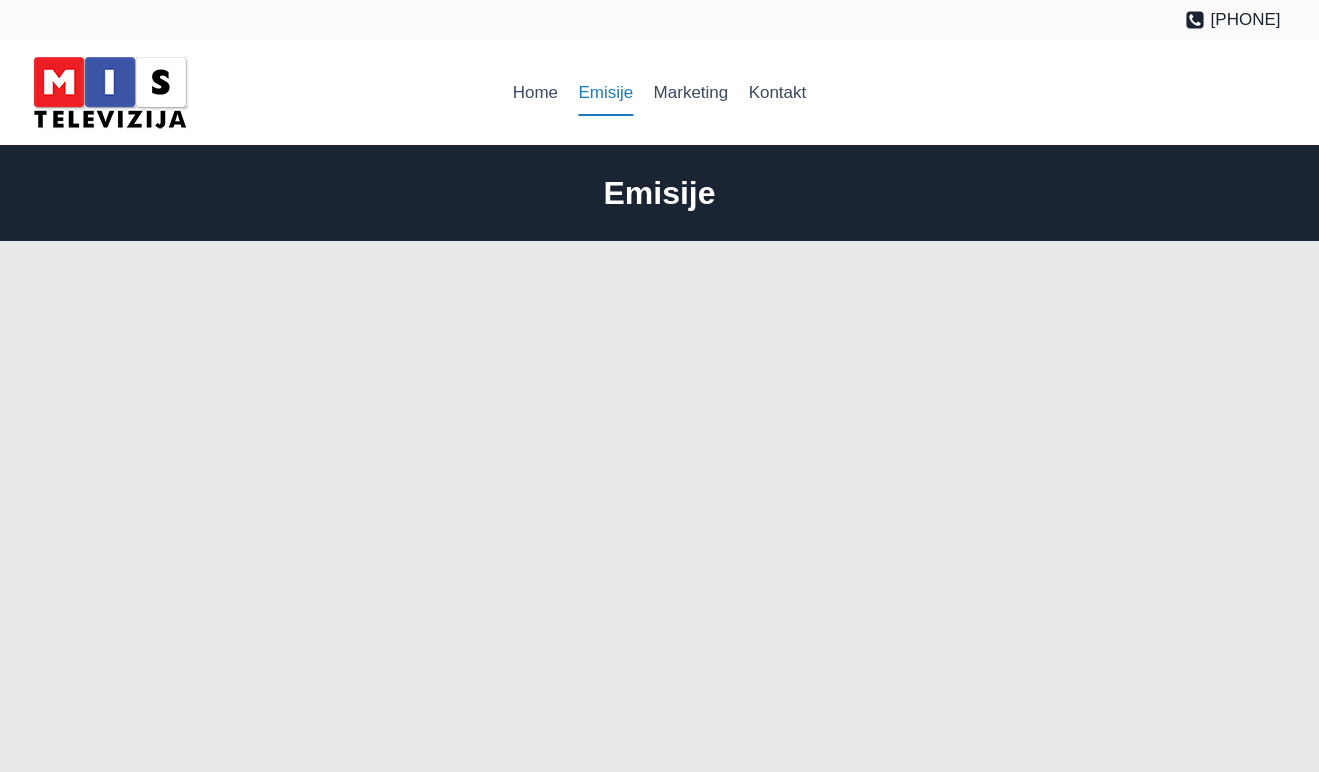 scroll, scrollTop: 0, scrollLeft: 0, axis: both 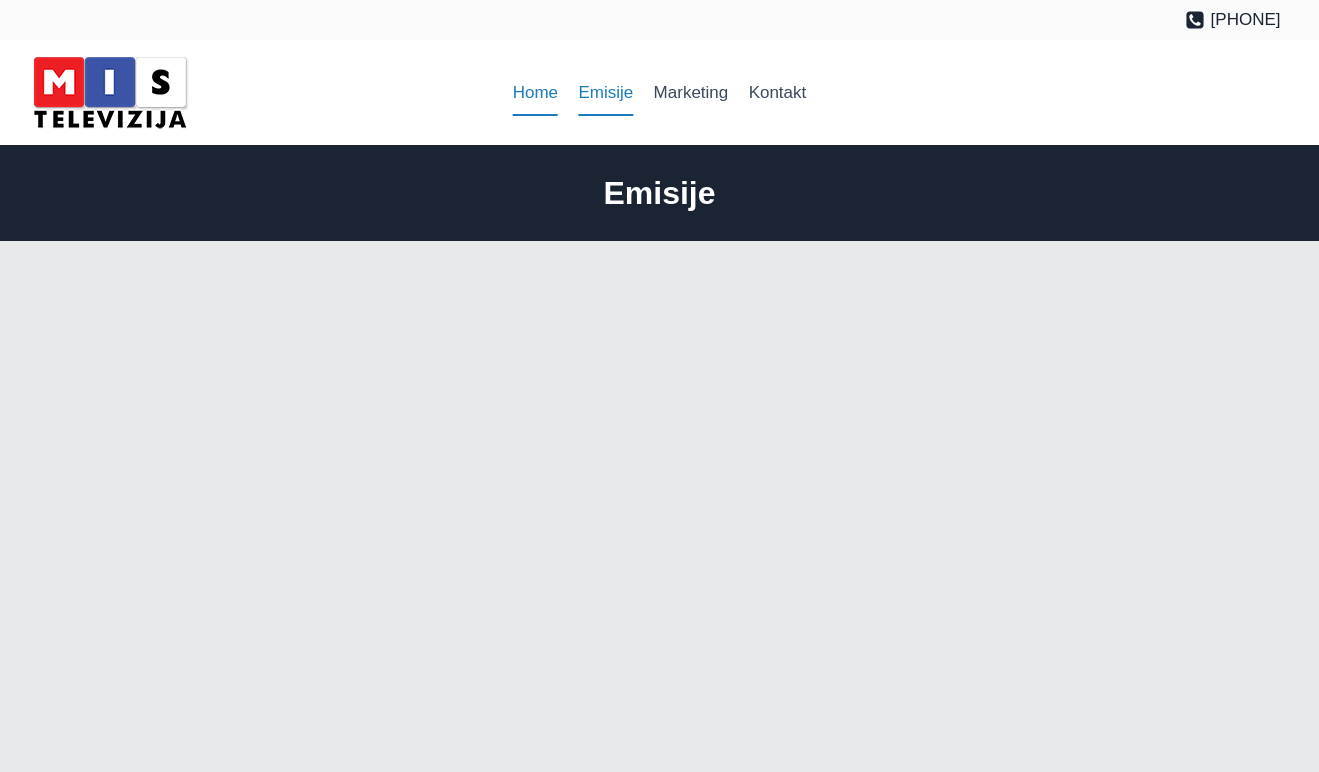 click on "Home" at bounding box center [536, 93] 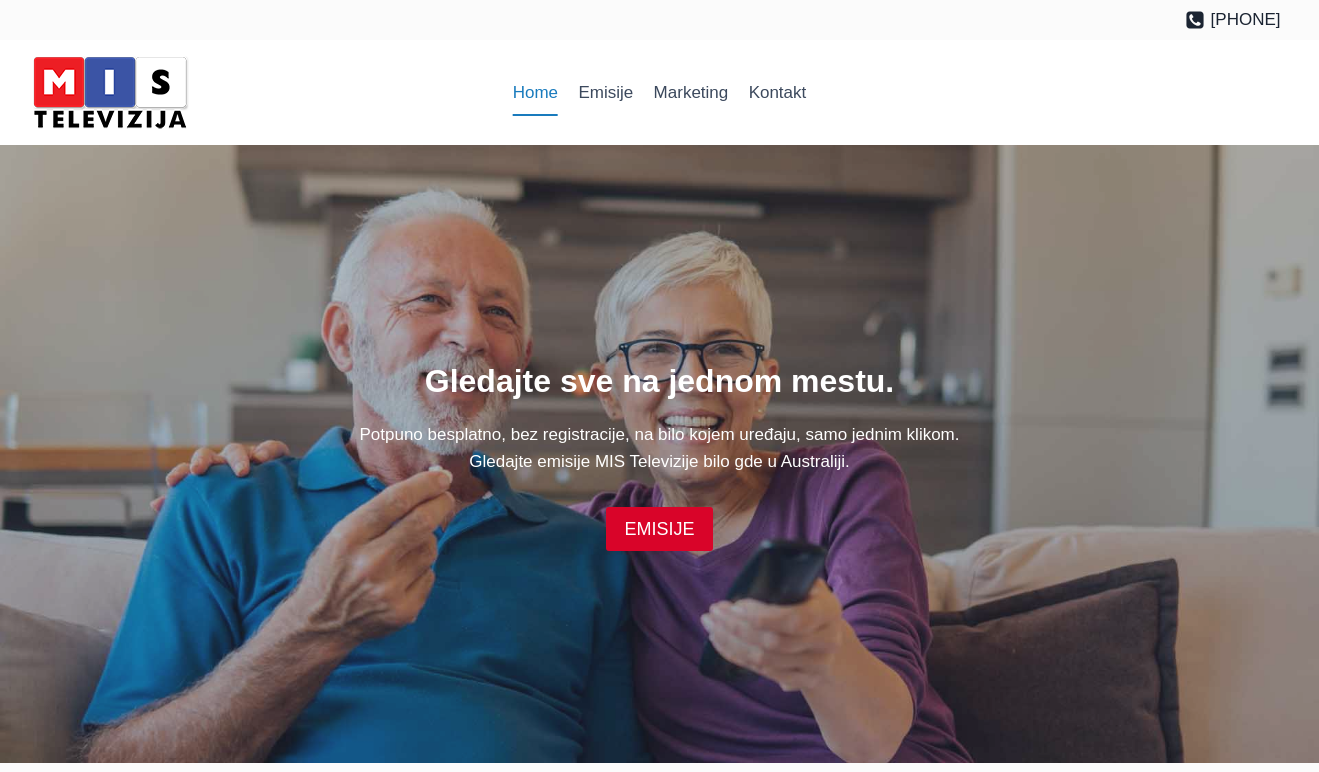 scroll, scrollTop: 0, scrollLeft: 0, axis: both 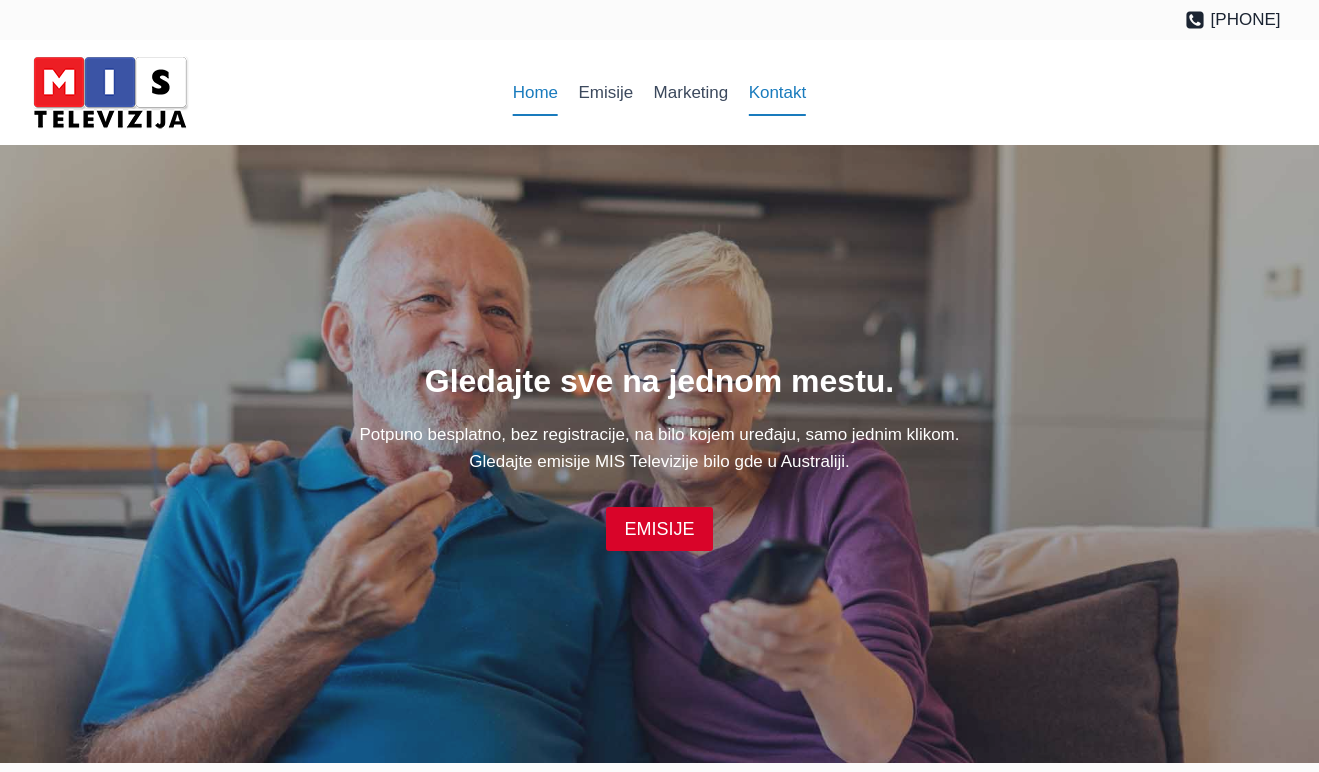 click on "Kontakt" at bounding box center [777, 93] 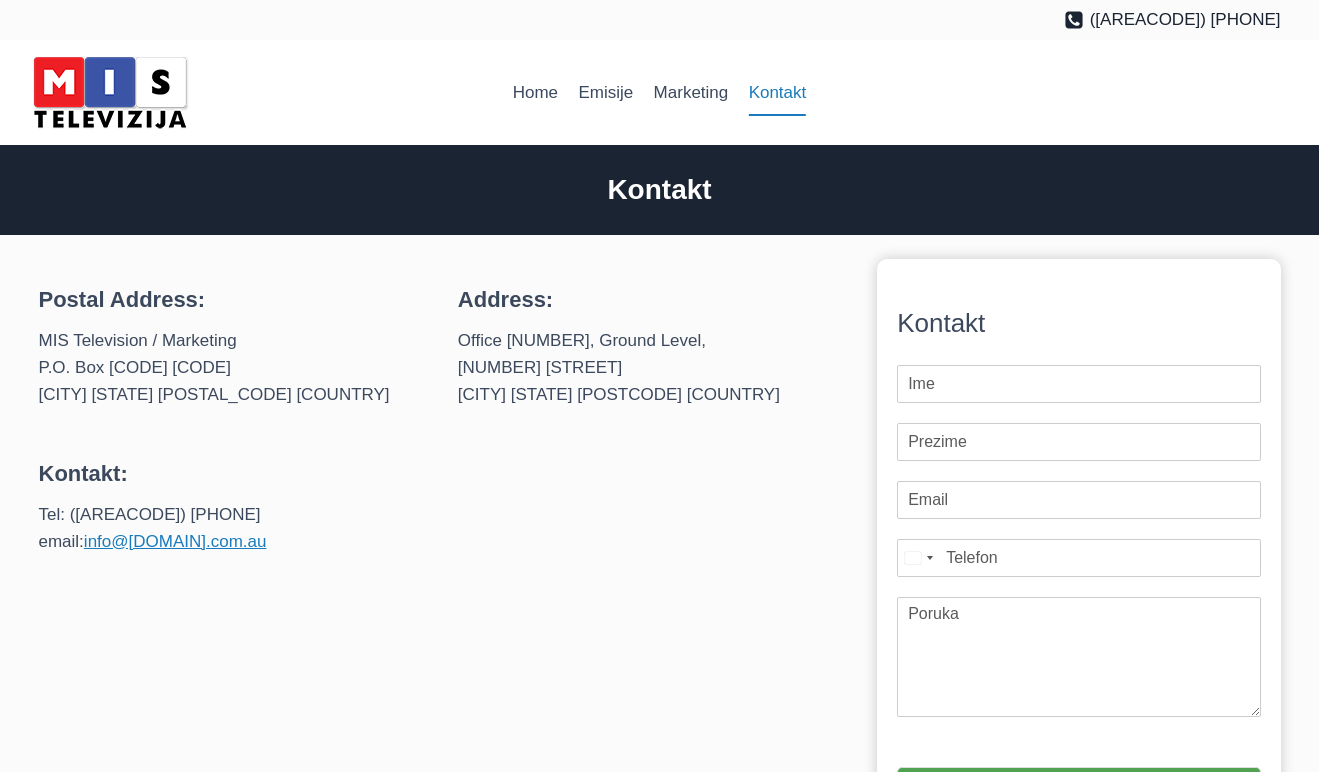 scroll, scrollTop: 0, scrollLeft: 0, axis: both 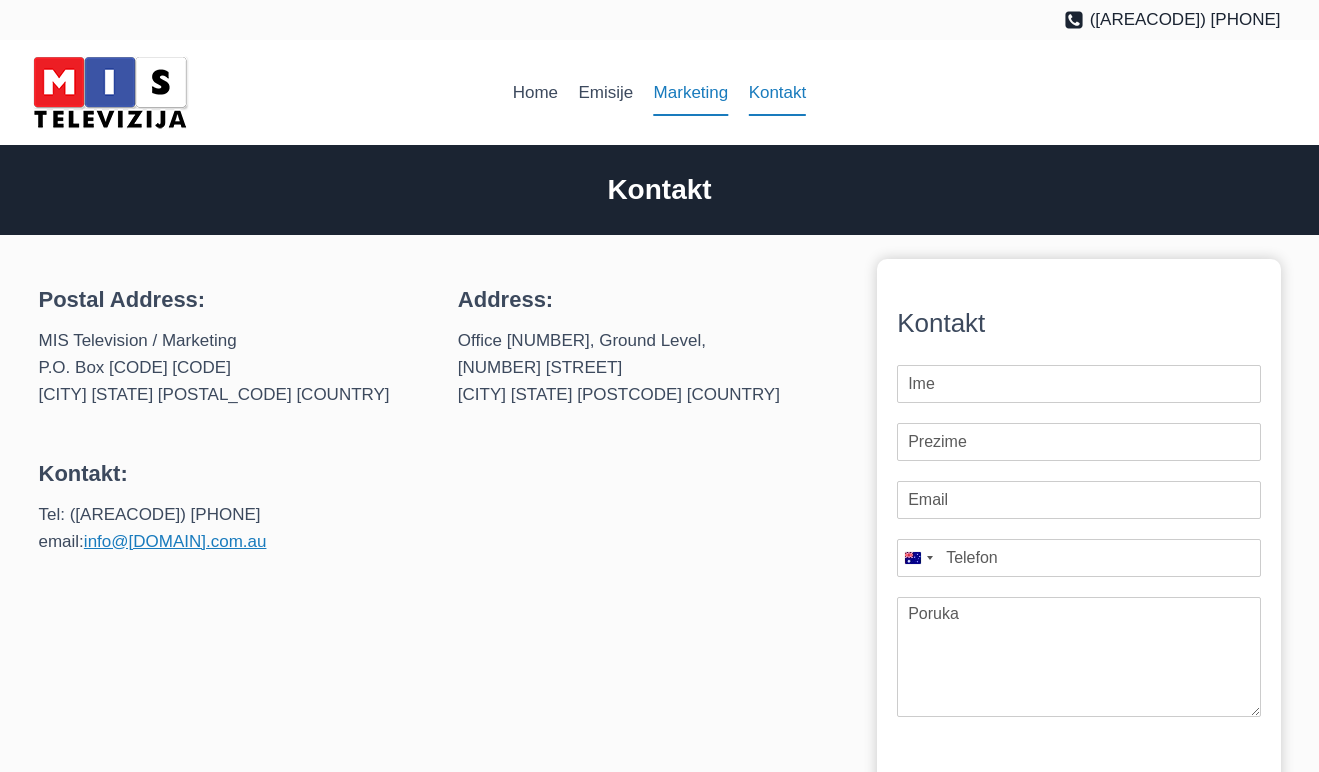 click on "Marketing" at bounding box center [690, 93] 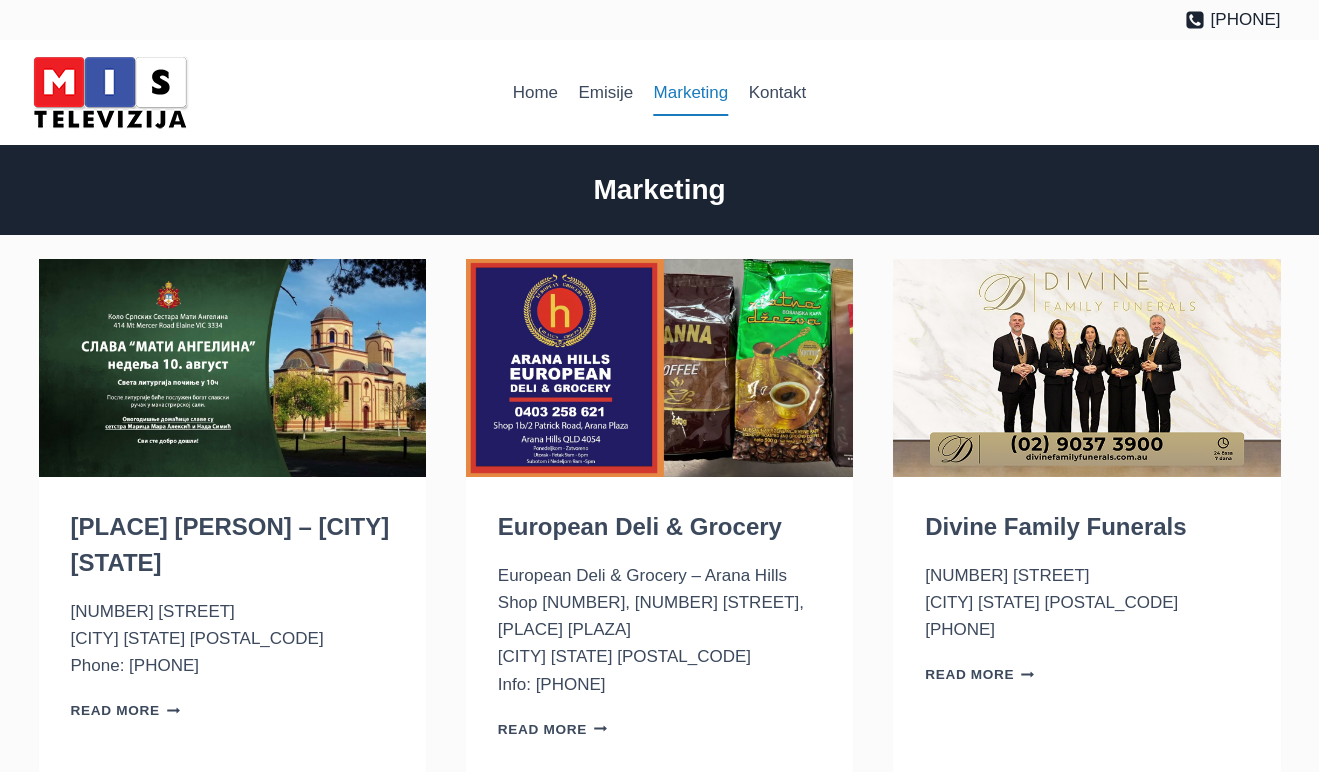 scroll, scrollTop: 0, scrollLeft: 0, axis: both 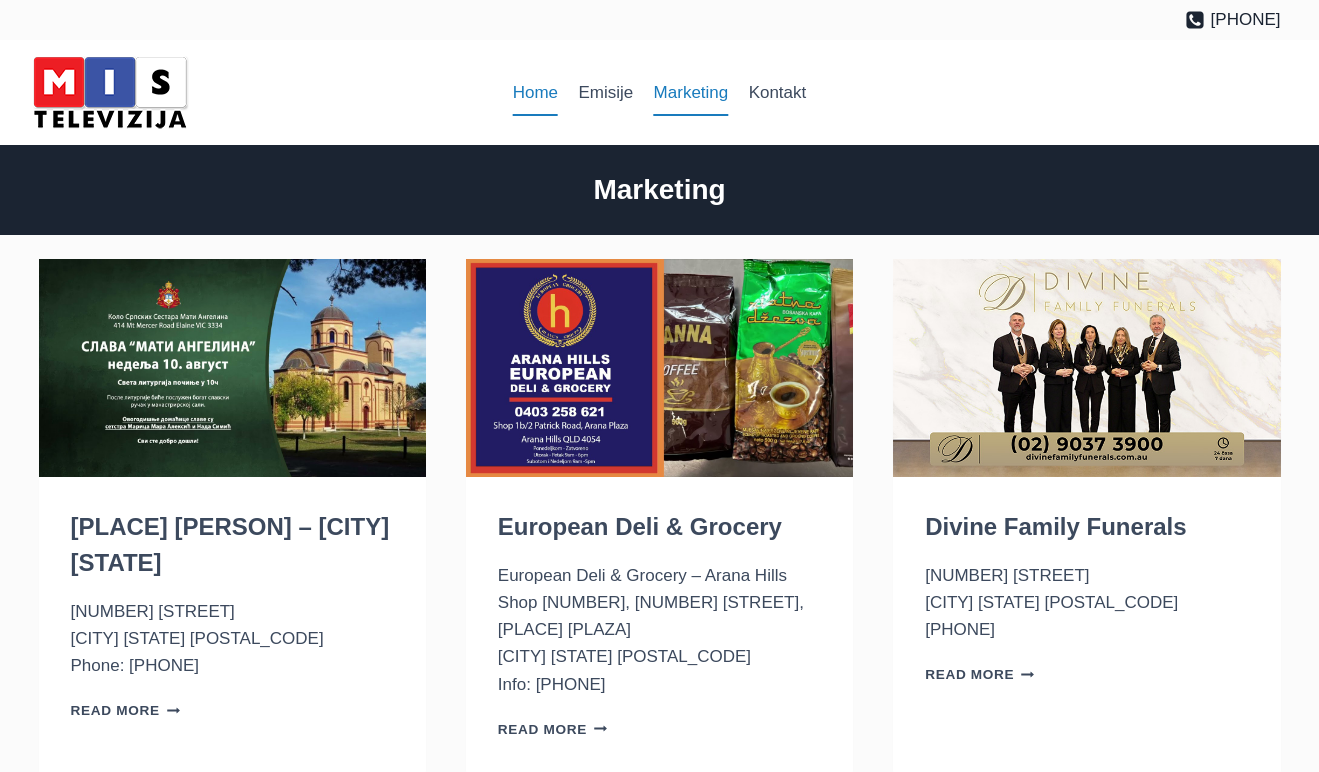 click on "Home" at bounding box center (536, 93) 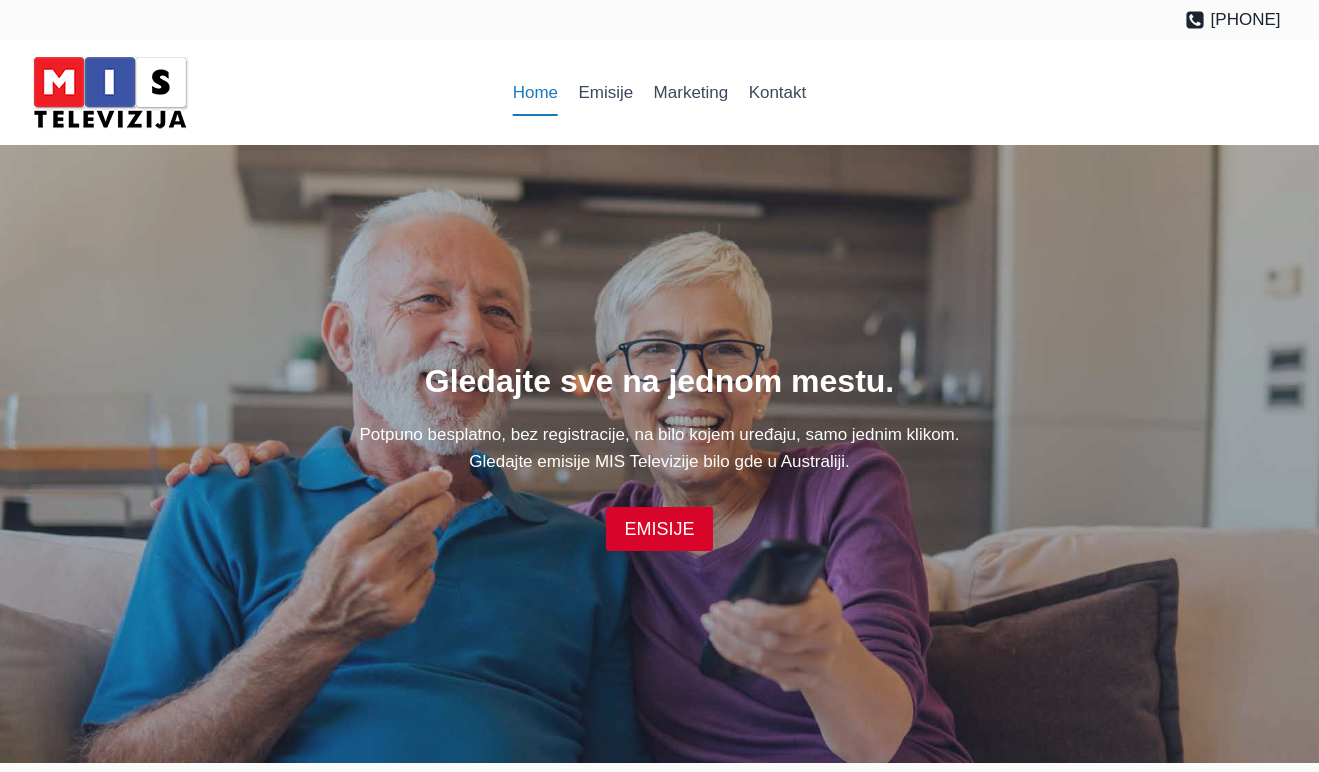 scroll, scrollTop: 0, scrollLeft: 0, axis: both 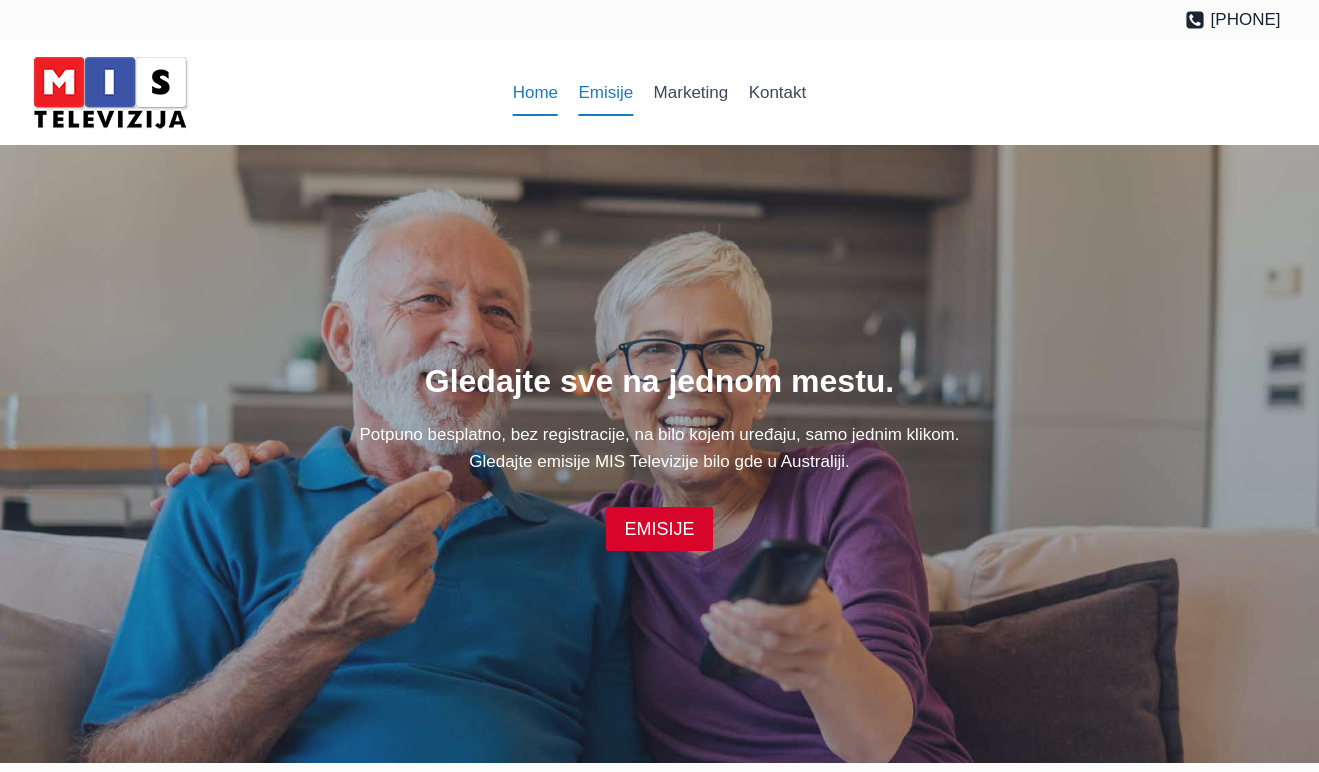 click on "Emisije" at bounding box center (605, 93) 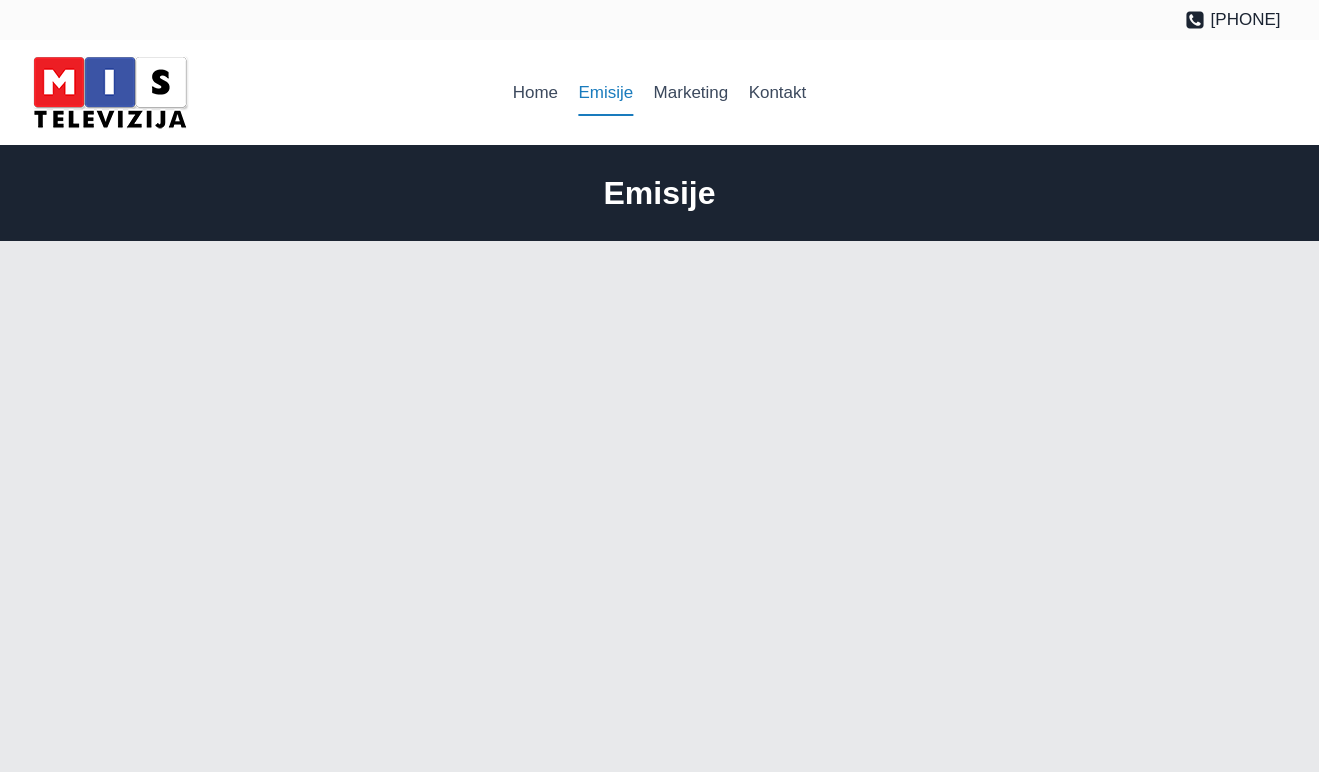 scroll, scrollTop: 0, scrollLeft: 0, axis: both 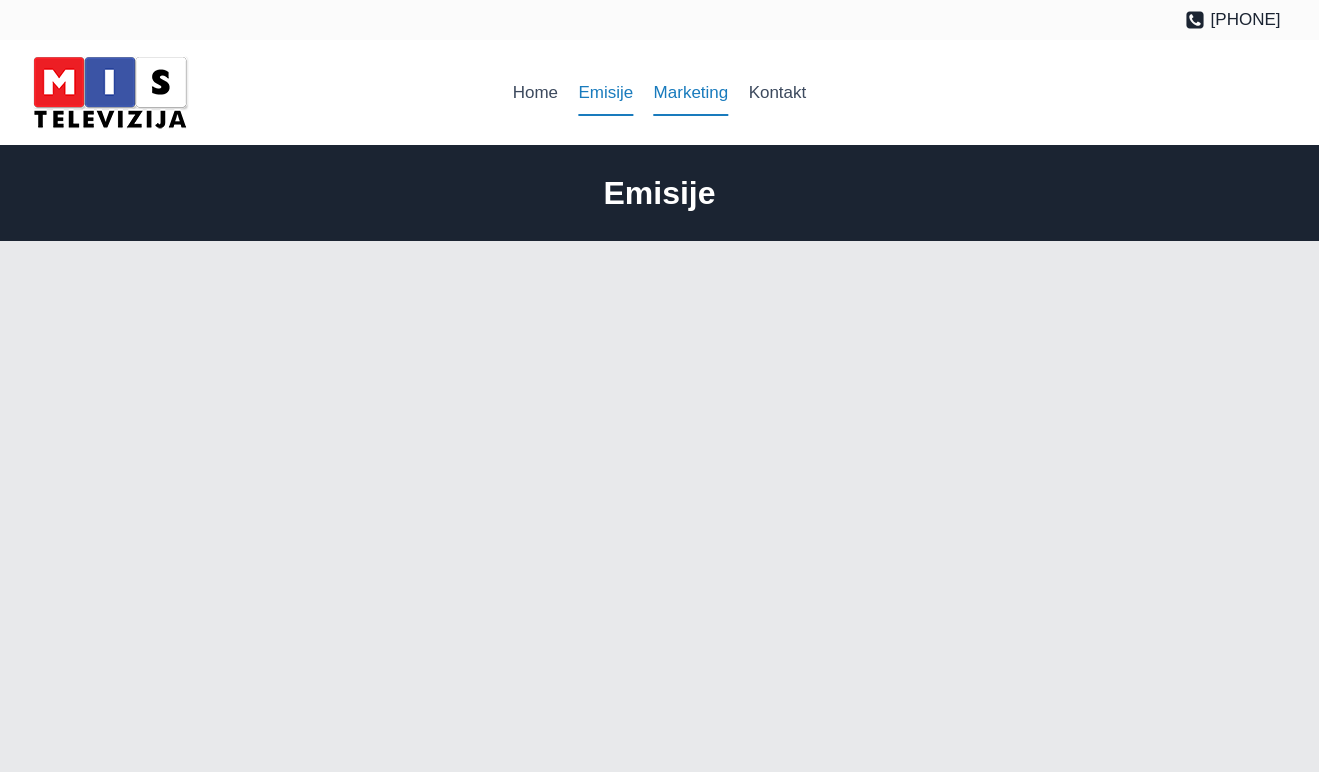click on "Marketing" at bounding box center (690, 93) 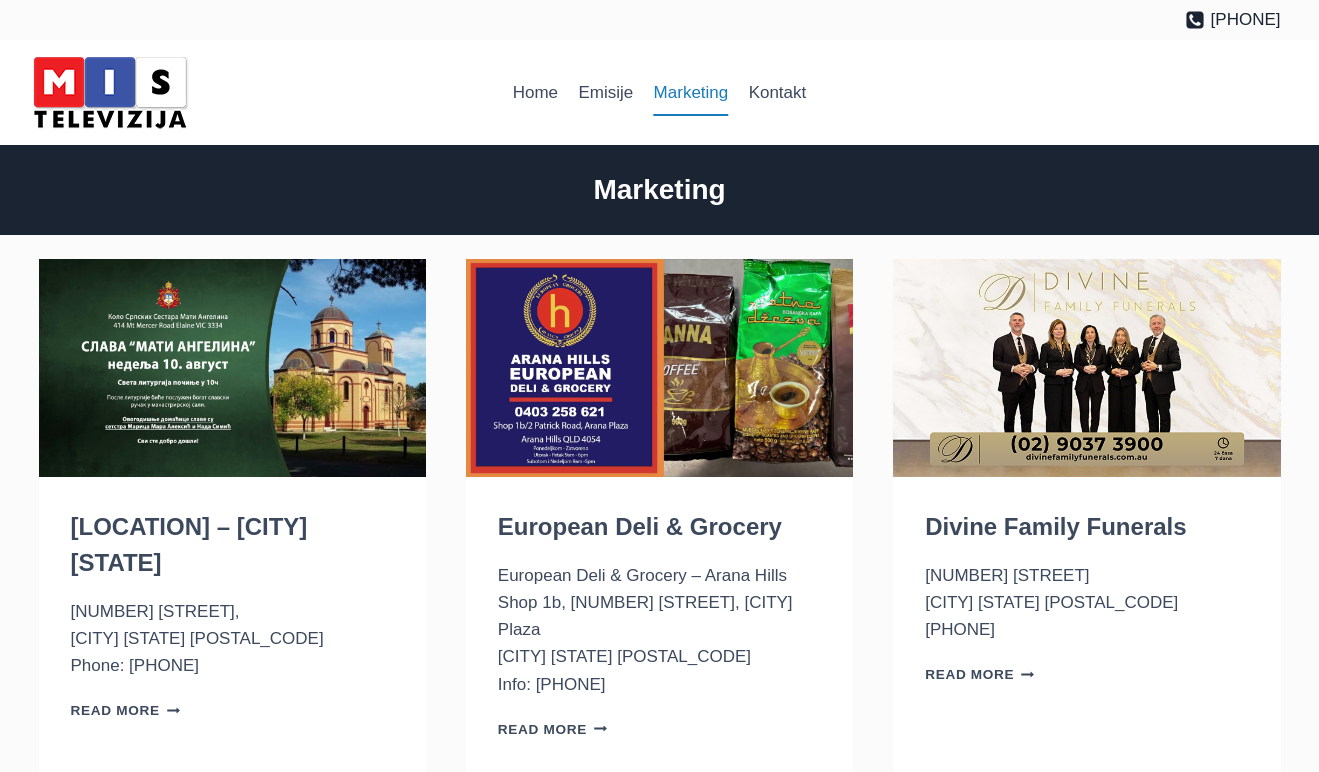 scroll, scrollTop: 0, scrollLeft: 0, axis: both 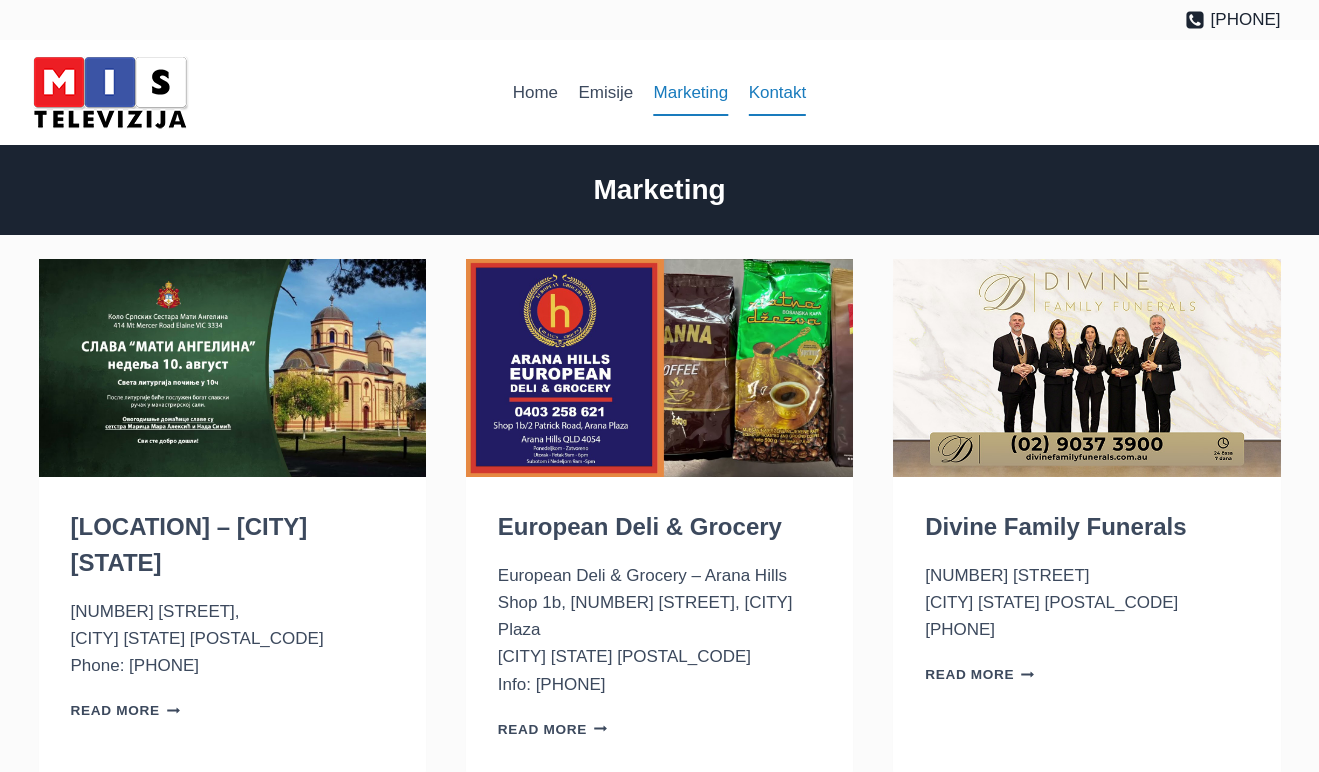 click on "Kontakt" at bounding box center (777, 93) 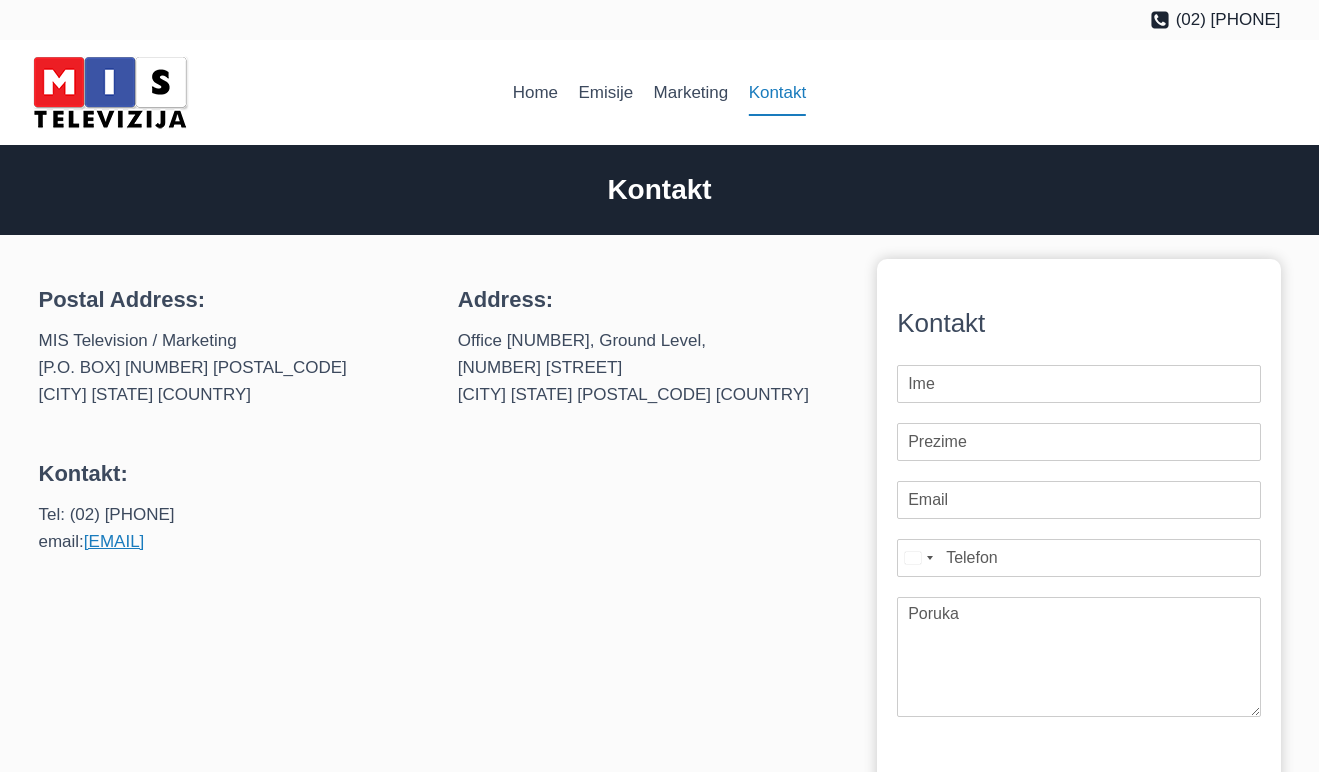 scroll, scrollTop: 0, scrollLeft: 0, axis: both 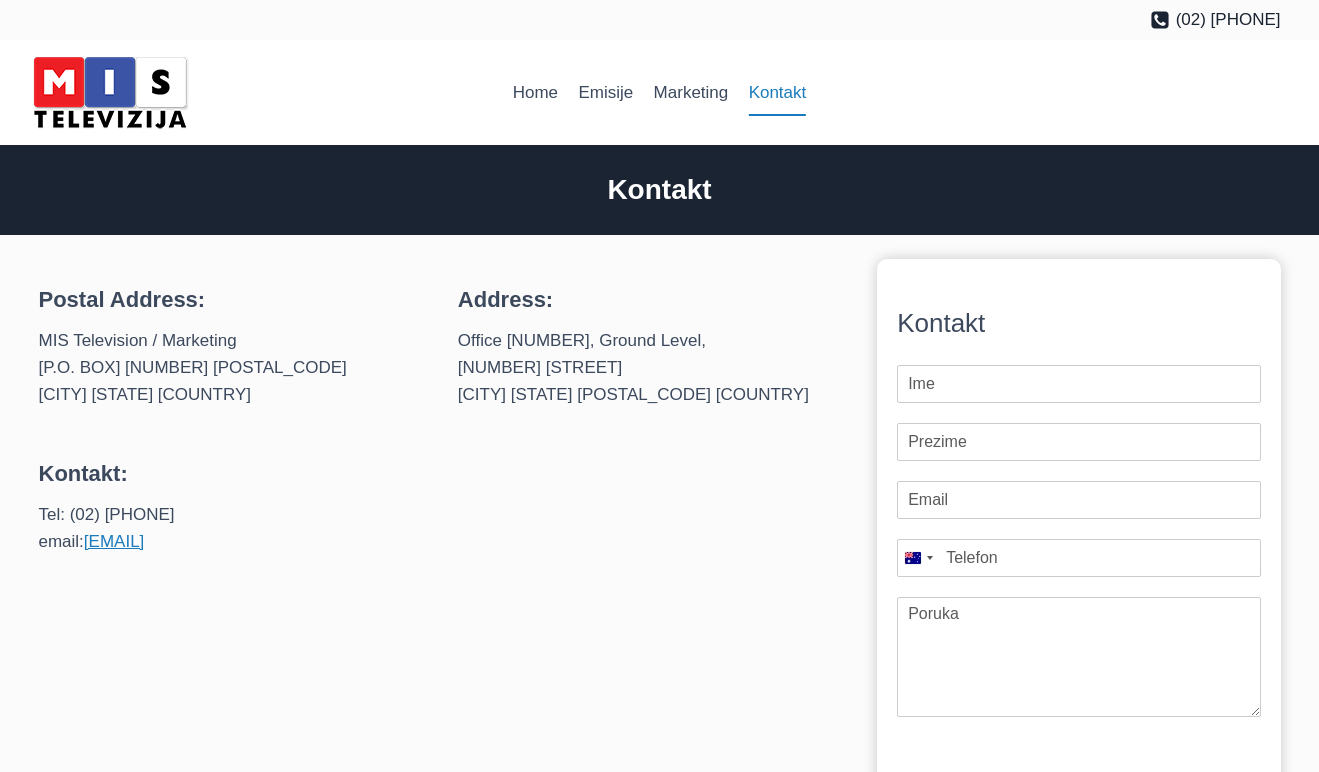 click on "Postal Address:
MIS Television / Marketing P.O. Box [NUMBER] [STREET] [CITY] [STATE] [POSTAL_CODE] [COUNTRY]
Address:
Office [NUMBER], Ground Level, [NUMBER] [STREET] [CITY] [STATE] [POSTAL_CODE] [COUNTRY]" at bounding box center (442, 346) 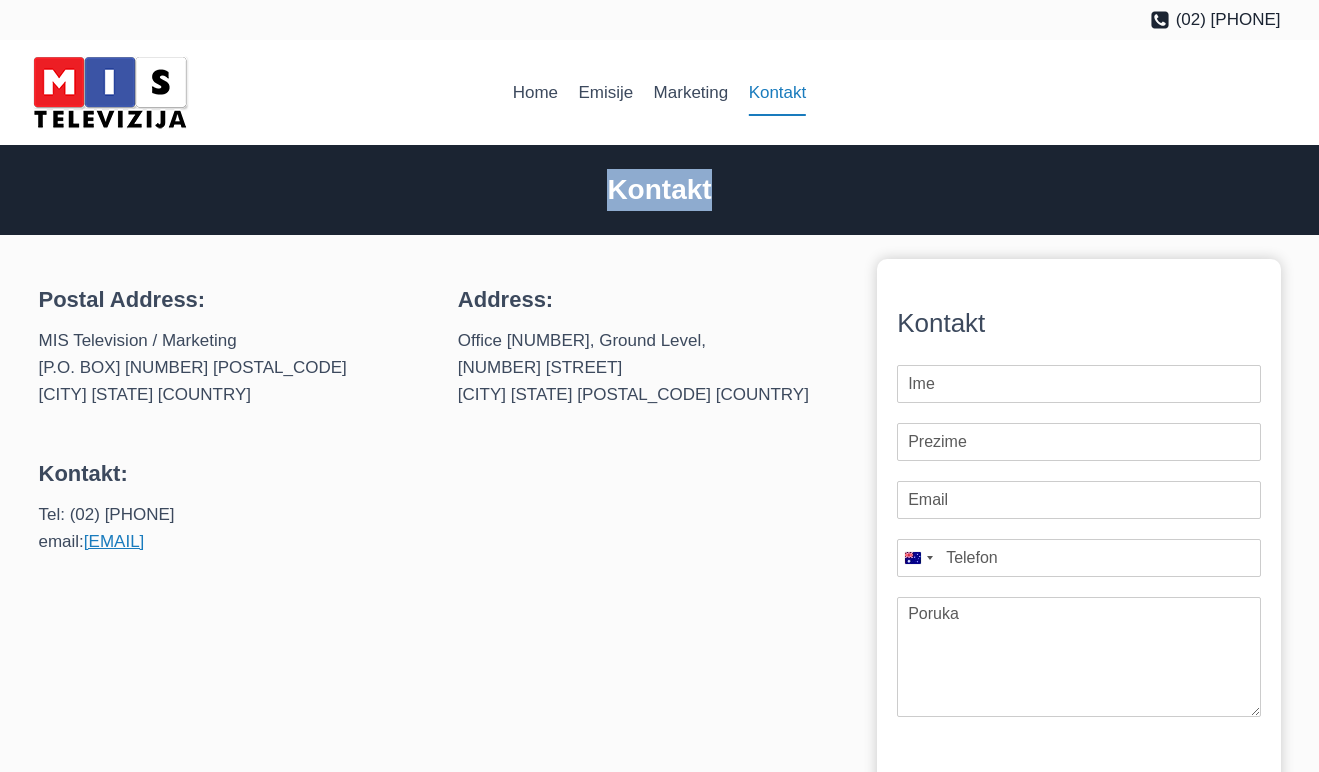 drag, startPoint x: 584, startPoint y: 189, endPoint x: 847, endPoint y: 232, distance: 266.49203 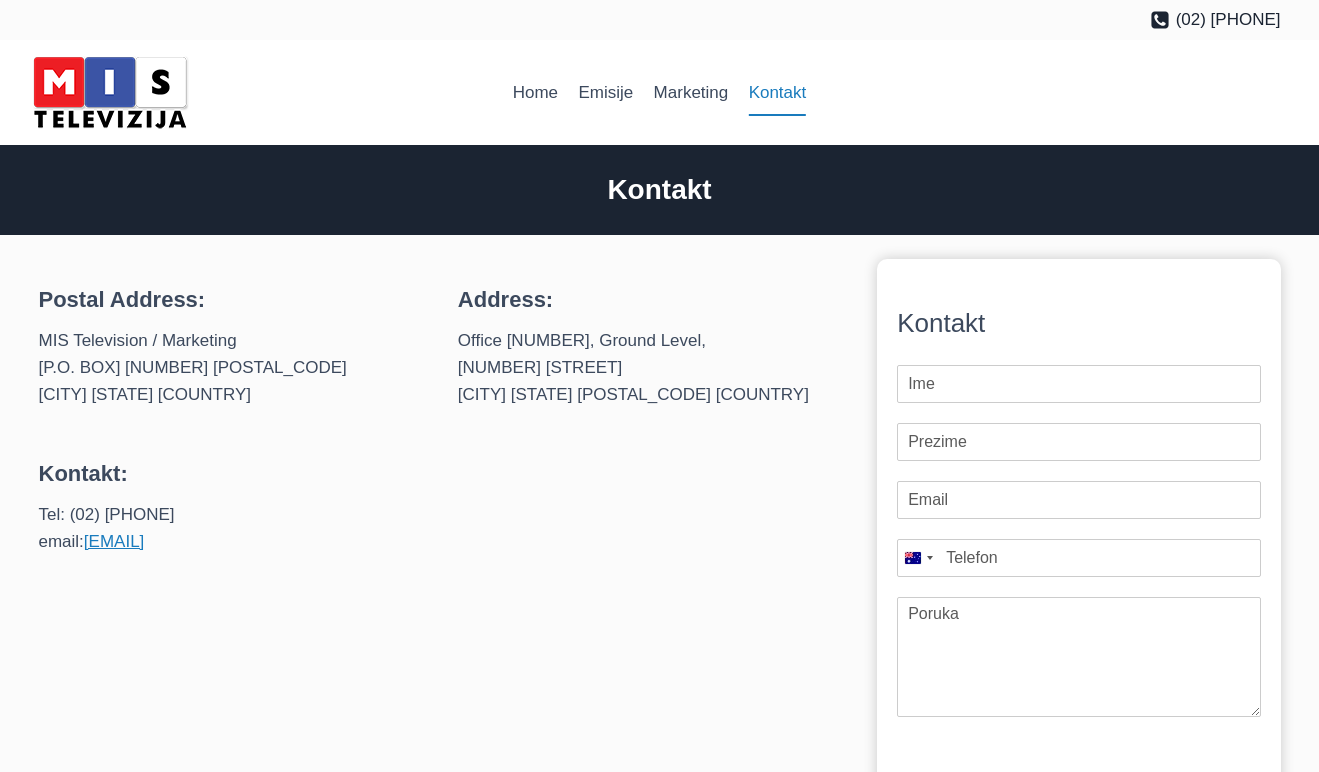 click on "[ADDRESS] [NUMBER] [STREET] [CITY] [STATE] [COUNTRY]" at bounding box center (651, 368) 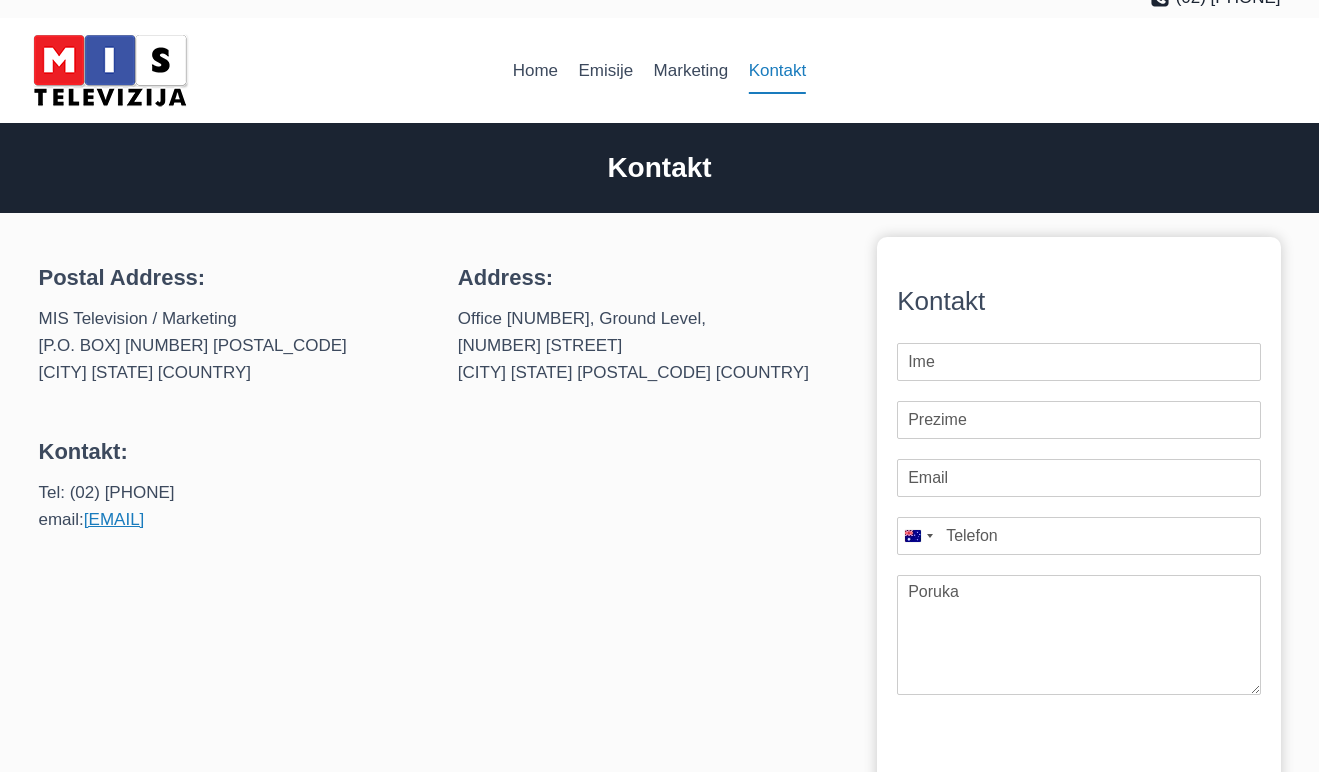 scroll, scrollTop: 40, scrollLeft: 0, axis: vertical 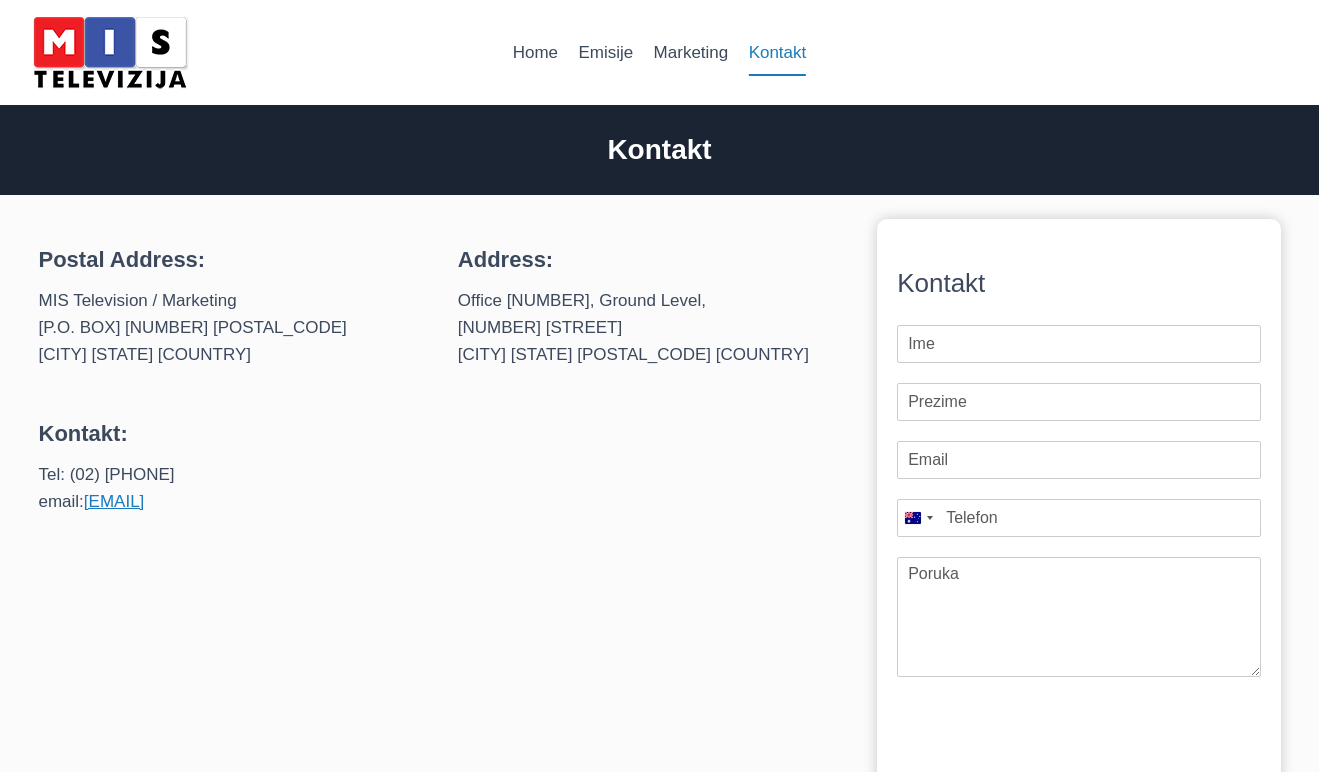 click on "Kontakt:
Tel: (02) [PHONE] email:  [EMAIL]" at bounding box center (442, 466) 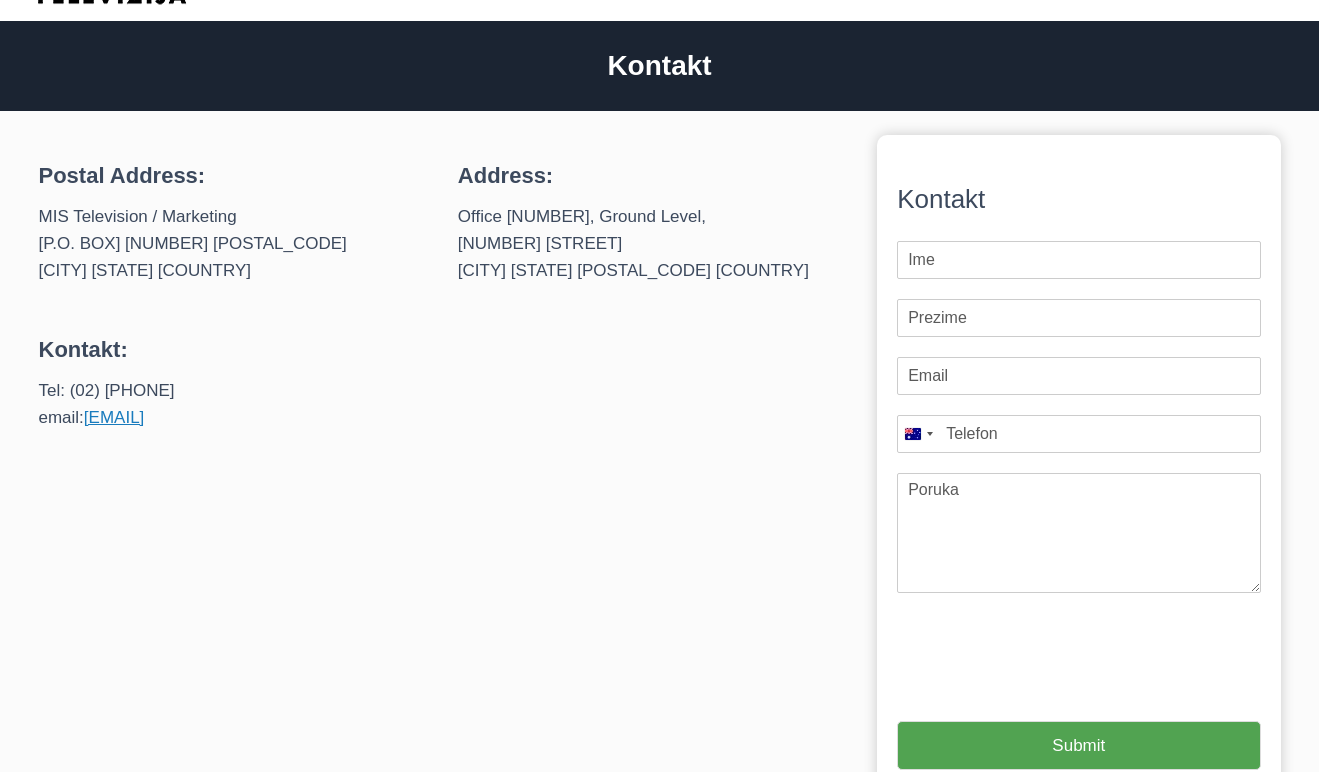 scroll, scrollTop: 0, scrollLeft: 0, axis: both 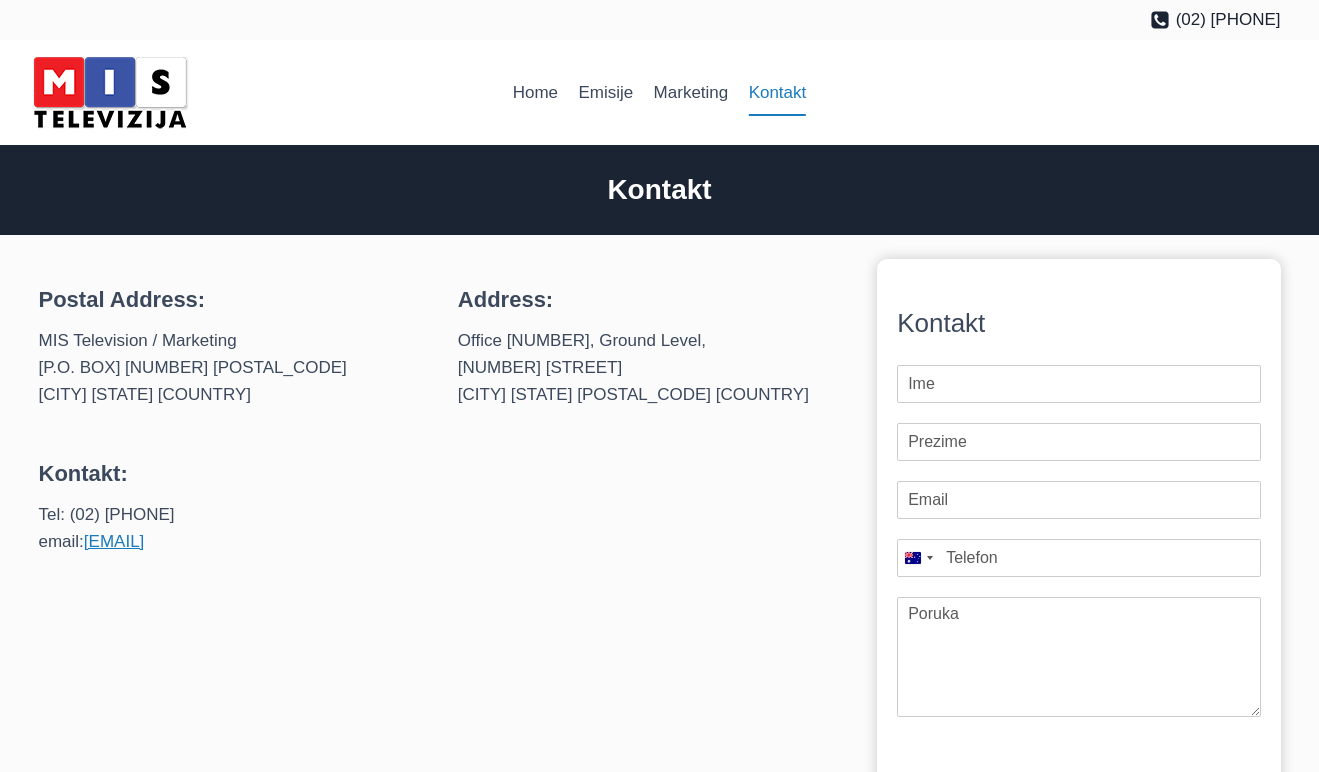 click on "MIS Television / Marketing P.O. Box [NUMBER] [STREET] [CITY] [STATE] [POSTAL_CODE] [COUNTRY]" at bounding box center [232, 368] 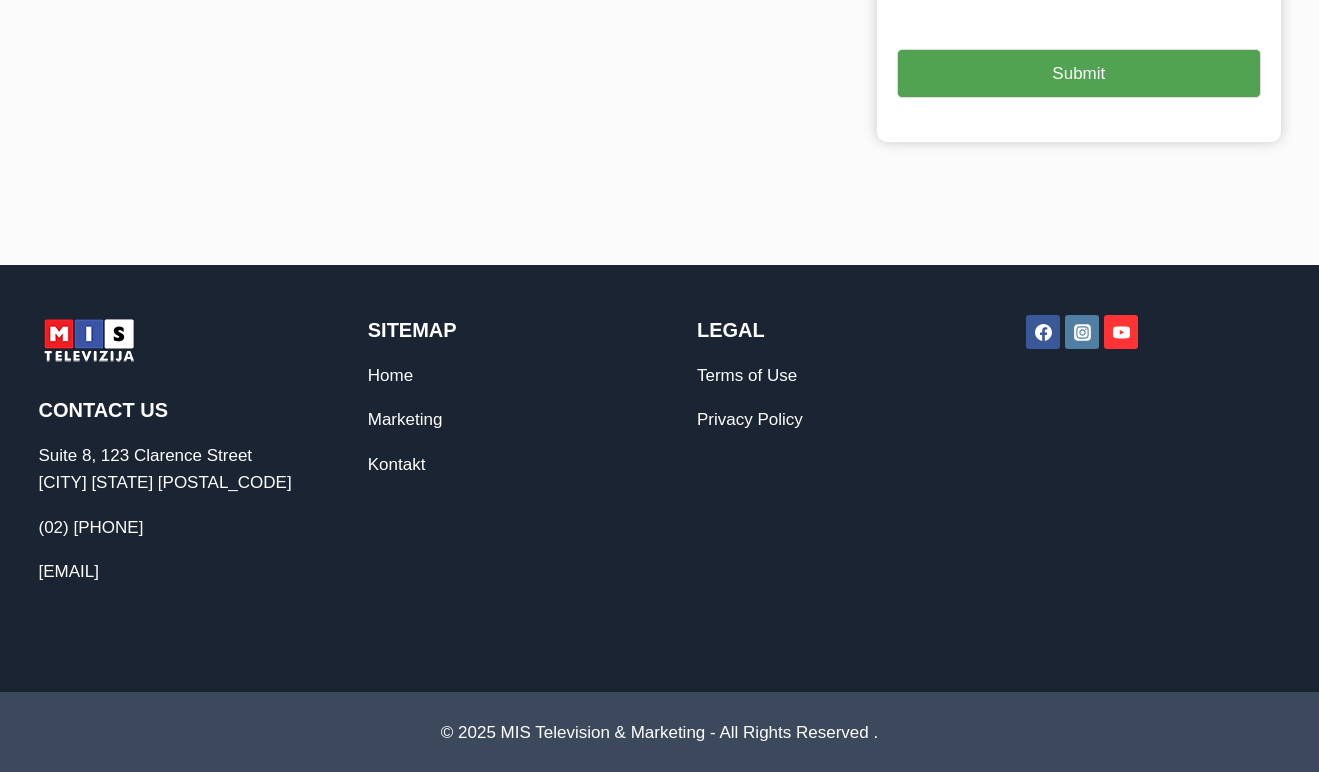 scroll, scrollTop: 0, scrollLeft: 0, axis: both 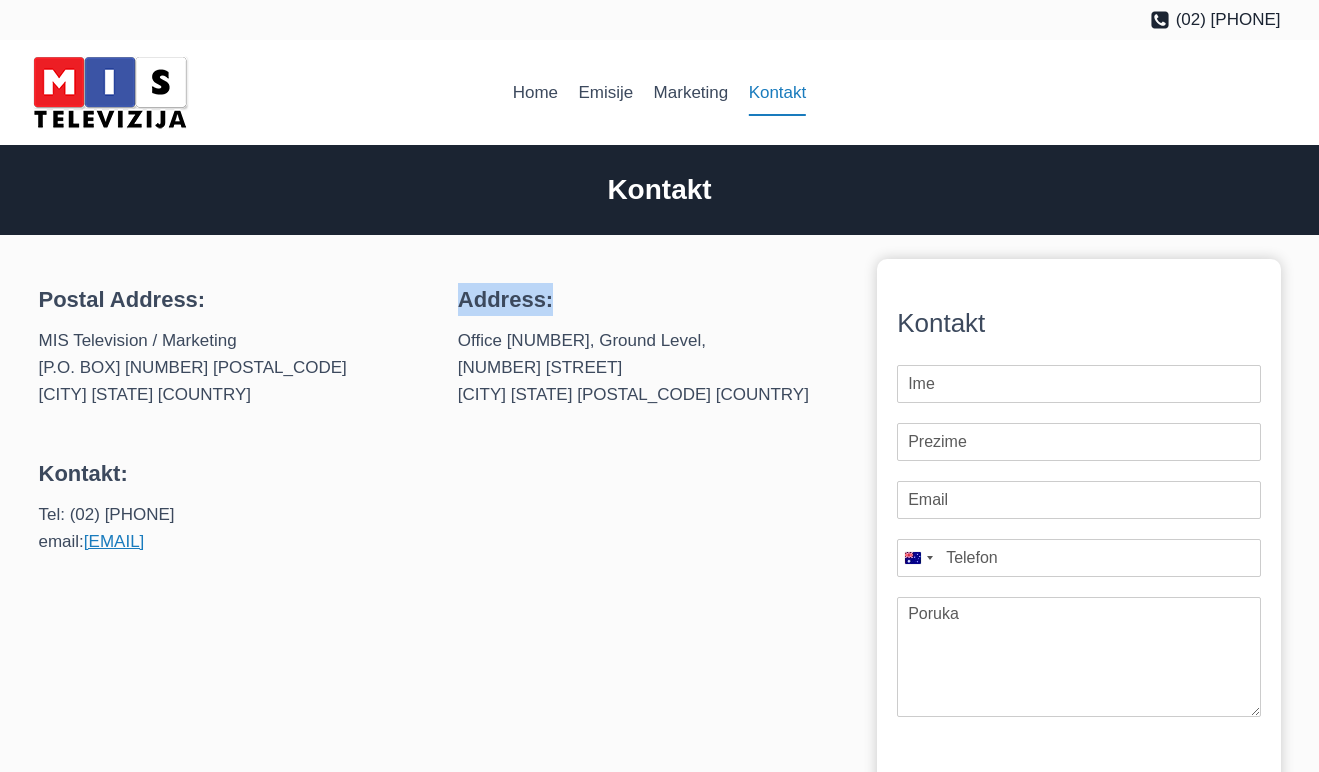 drag, startPoint x: 454, startPoint y: 303, endPoint x: 673, endPoint y: 290, distance: 219.3855 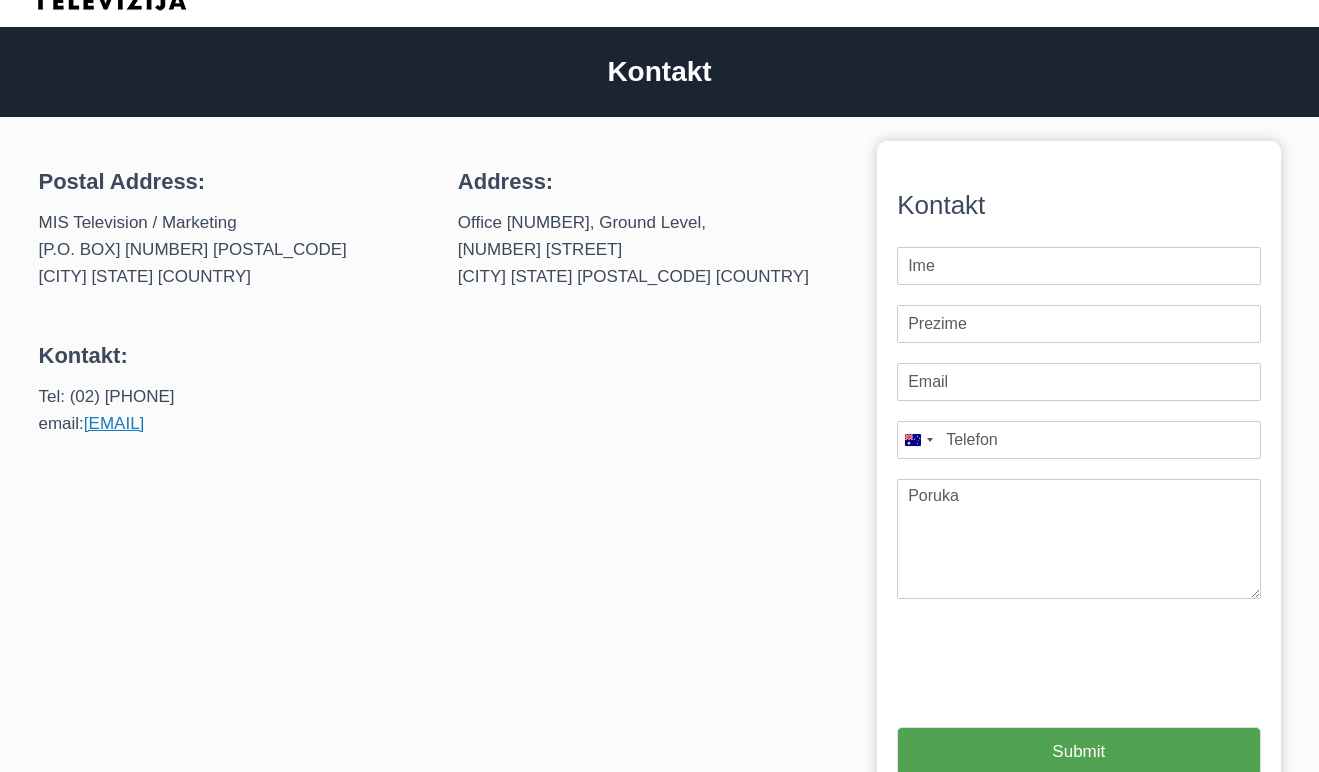 scroll, scrollTop: 133, scrollLeft: 0, axis: vertical 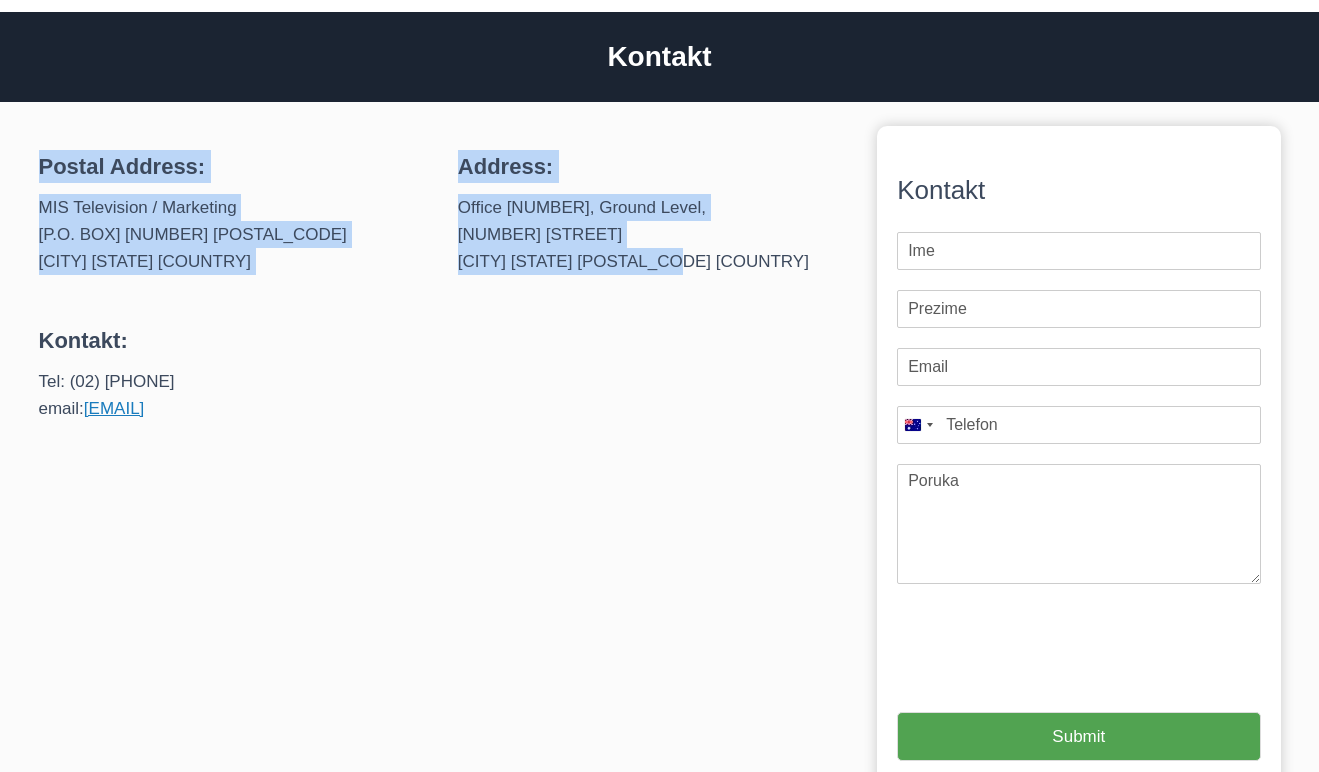drag, startPoint x: 42, startPoint y: 165, endPoint x: 716, endPoint y: 268, distance: 681.82477 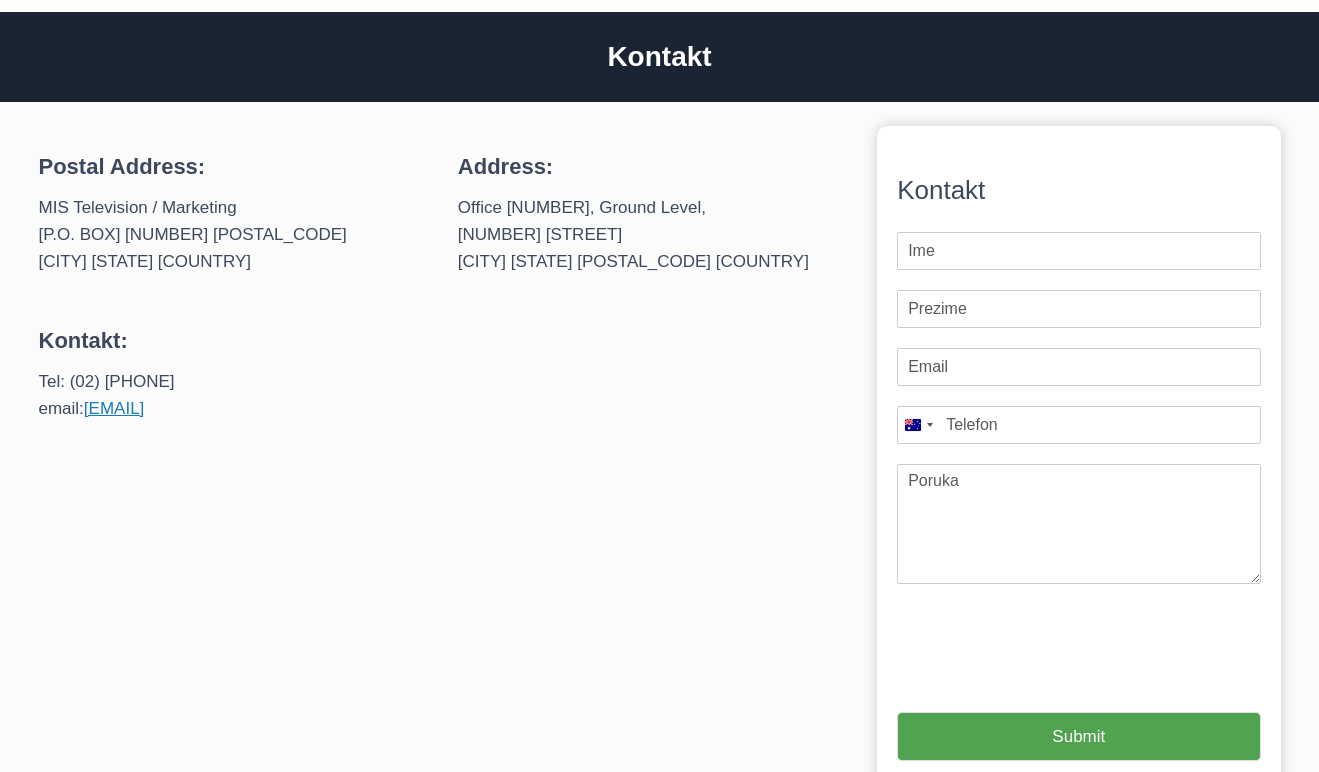 click on "Kontakt:
Tel: (02) [PHONE] email:  [EMAIL]" at bounding box center (442, 373) 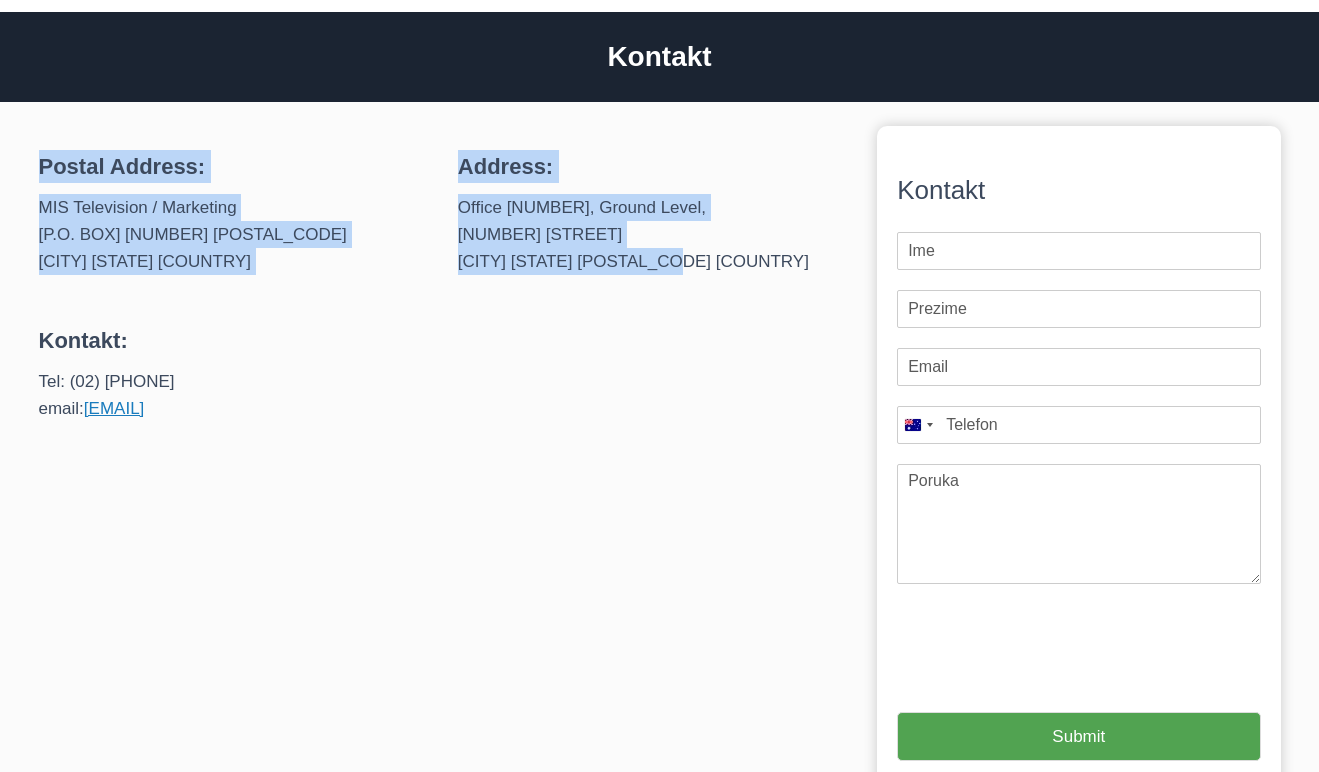 drag, startPoint x: 685, startPoint y: 260, endPoint x: 37, endPoint y: 152, distance: 656.93835 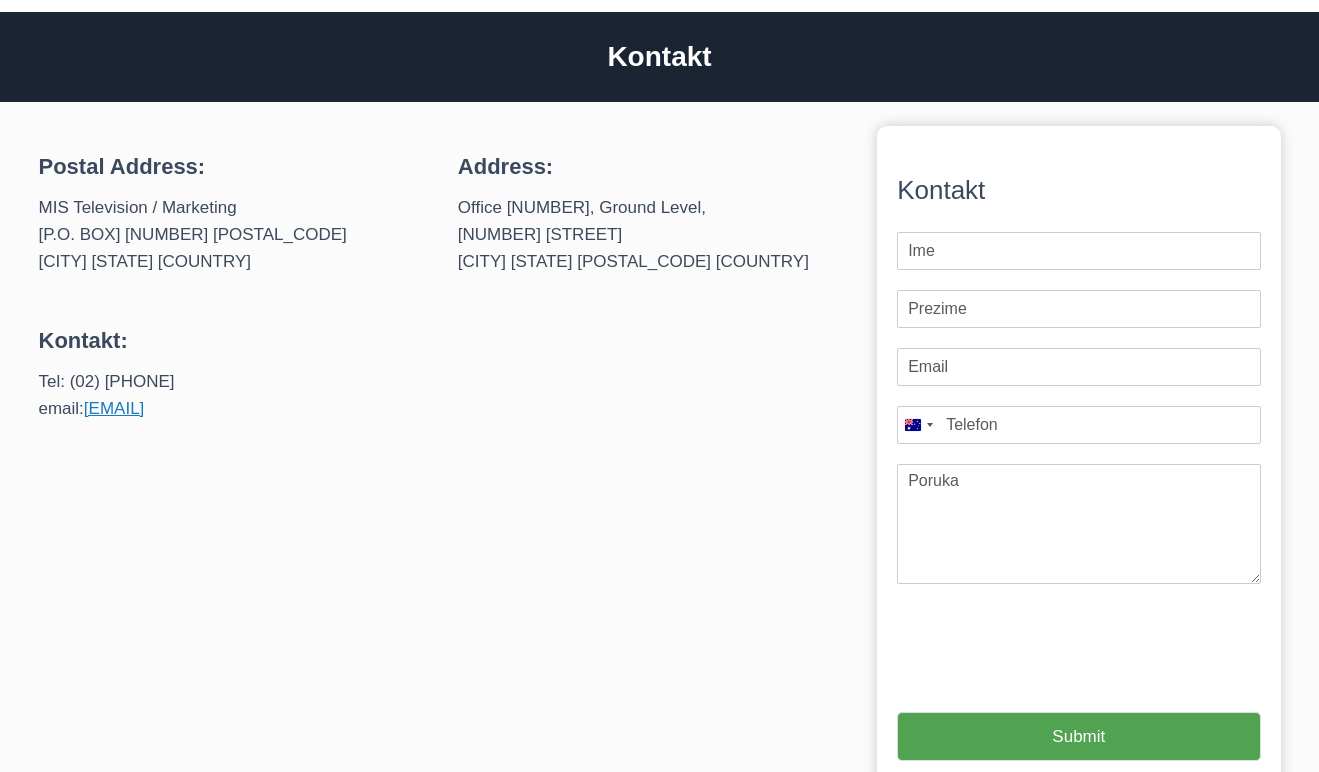 click on "[ADDRESS] [NUMBER] [STREET] [CITY] [STATE] [COUNTRY]" at bounding box center [651, 235] 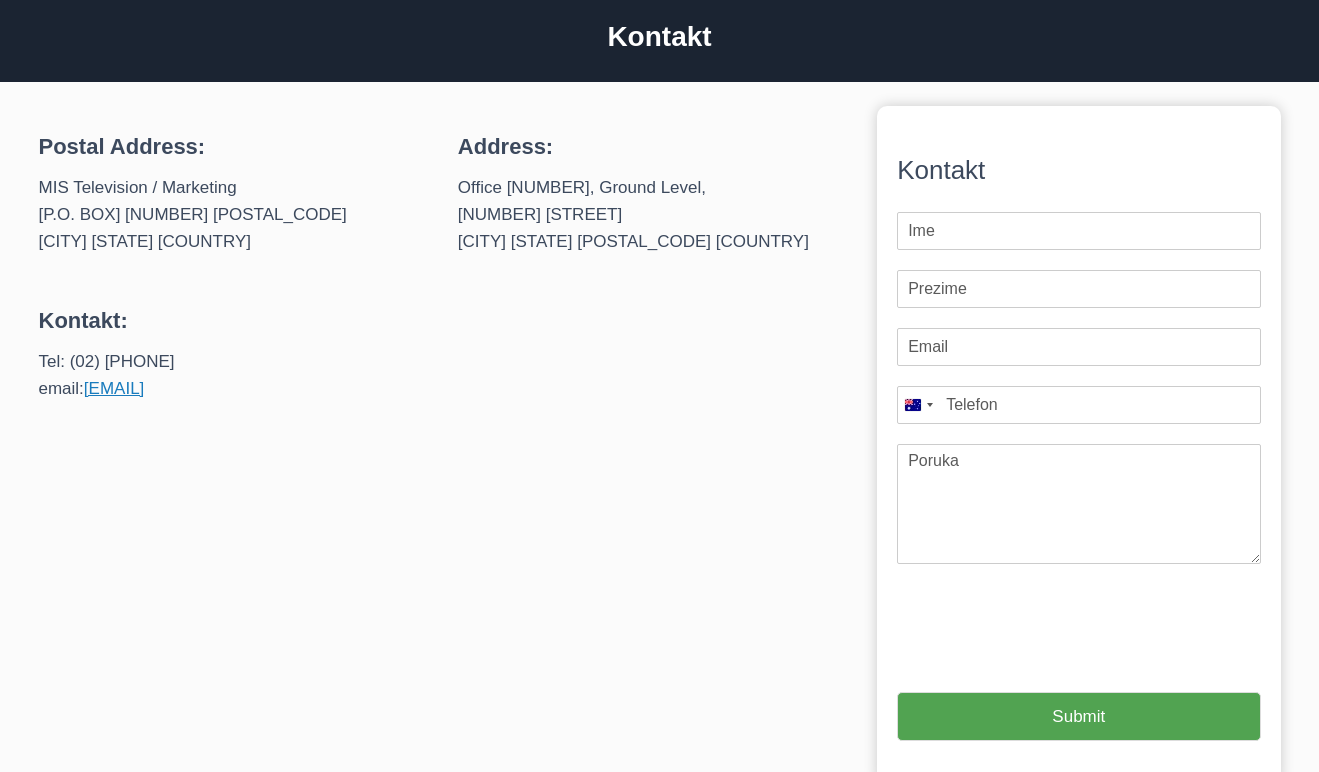scroll, scrollTop: 0, scrollLeft: 0, axis: both 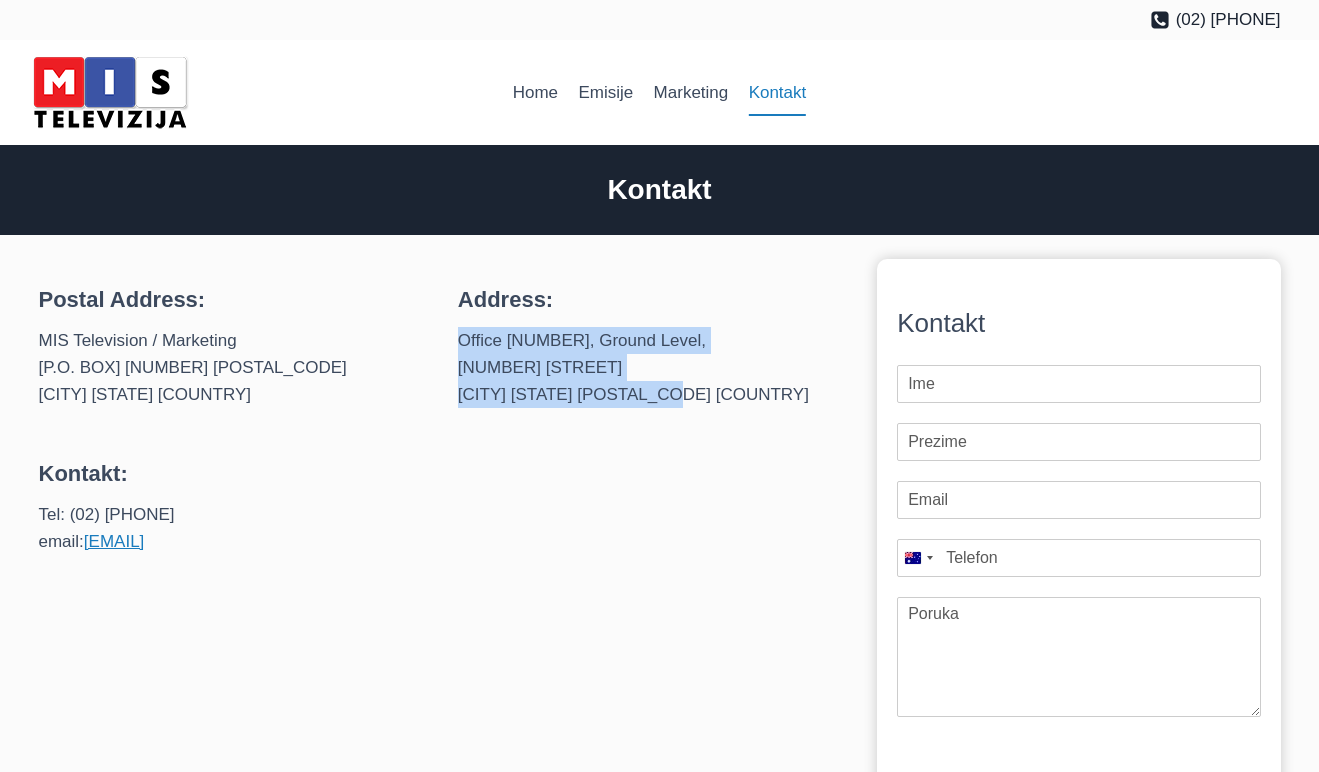 drag, startPoint x: 460, startPoint y: 346, endPoint x: 676, endPoint y: 403, distance: 223.39427 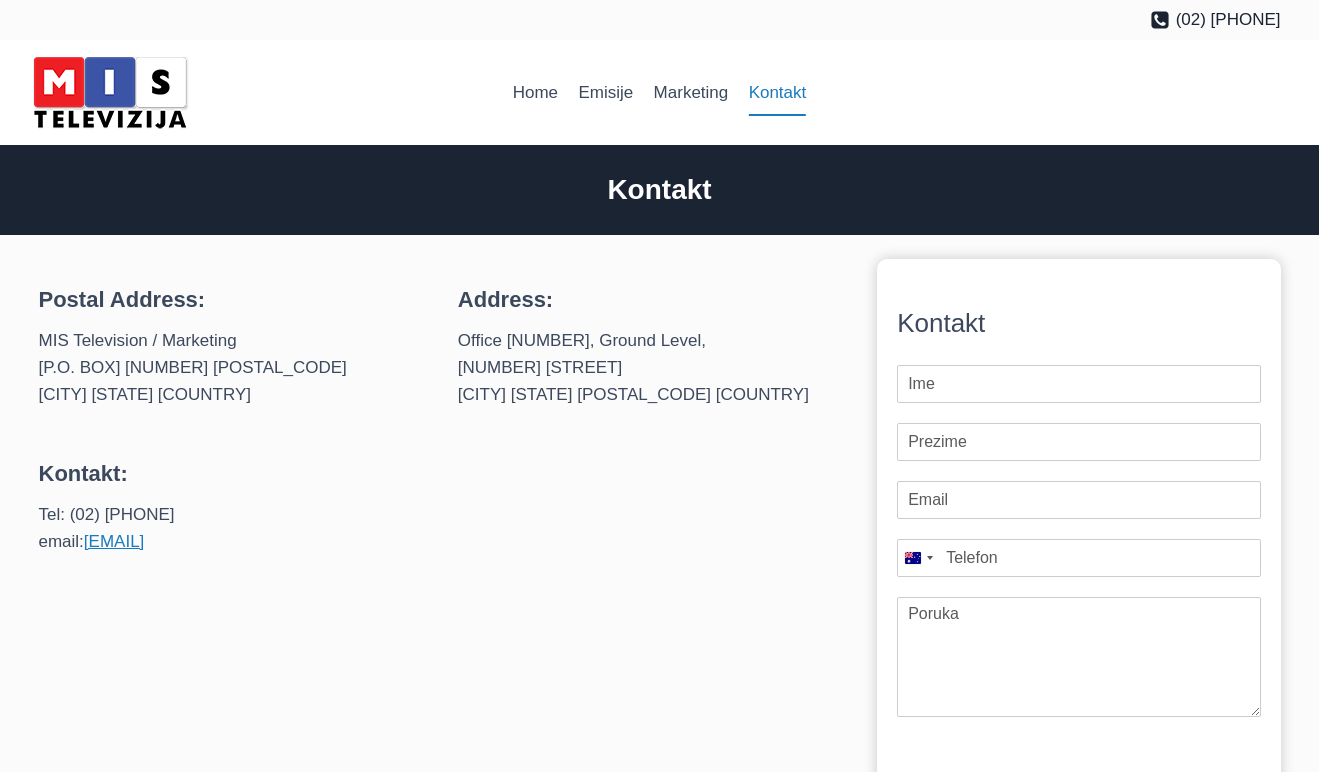 click on "[ADDRESS] [NUMBER] [STREET] [CITY] [STATE] [COUNTRY]" at bounding box center (651, 368) 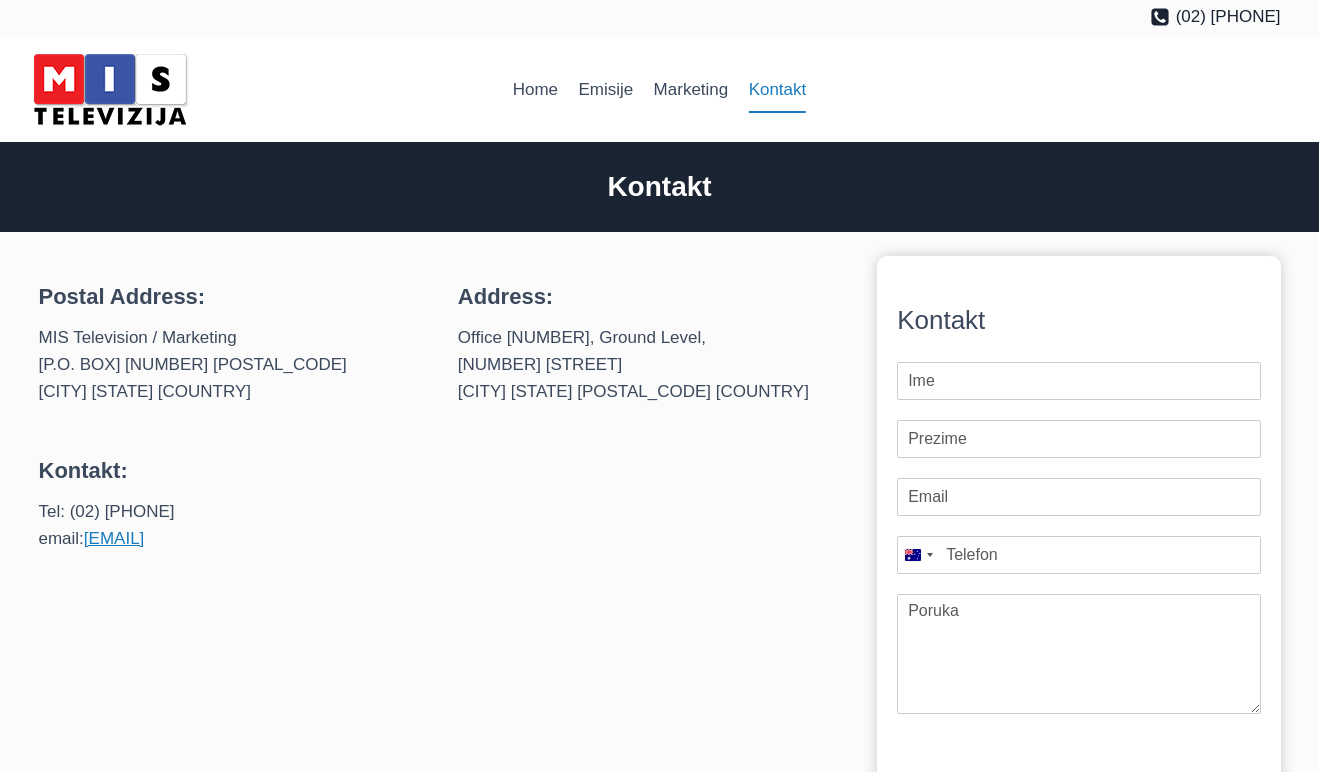 scroll, scrollTop: 0, scrollLeft: 0, axis: both 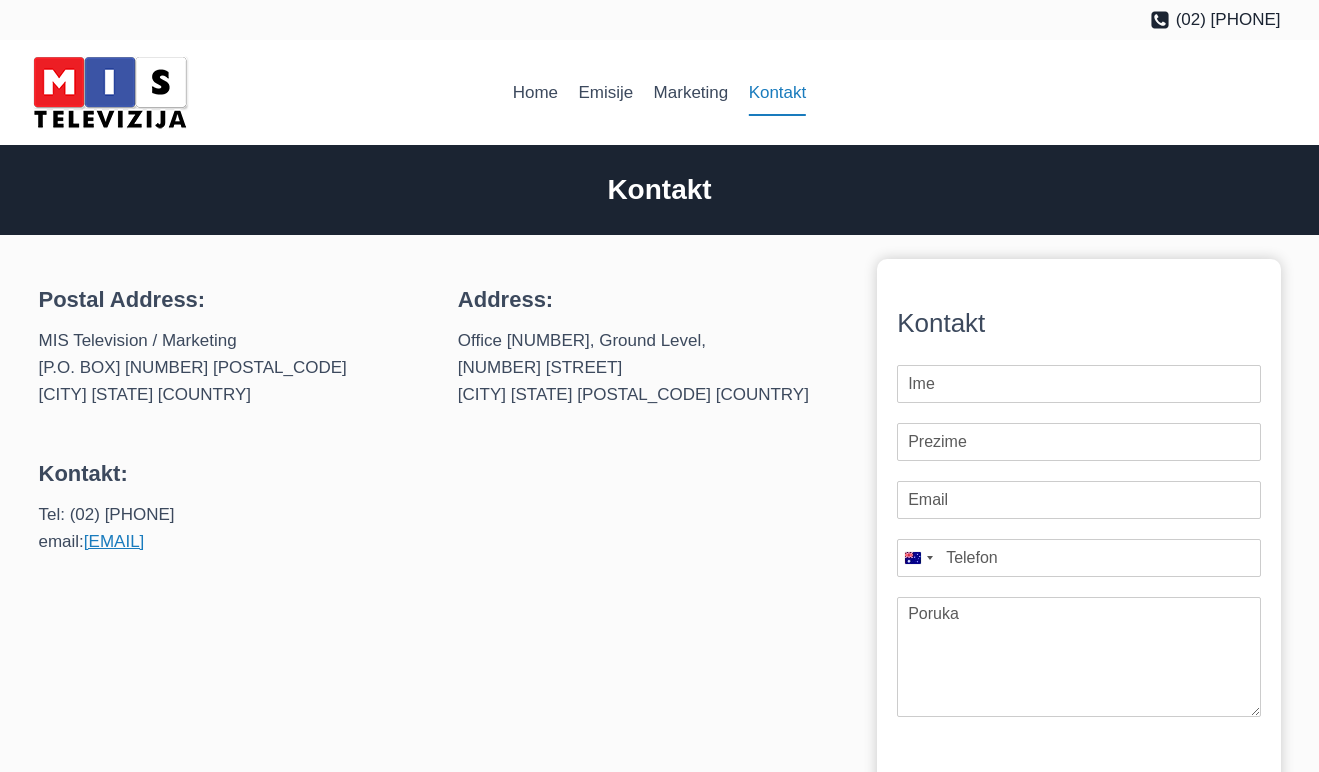 click on "[ADDRESS] [NUMBER] [STREET] [CITY] [STATE] [COUNTRY]" at bounding box center [651, 368] 